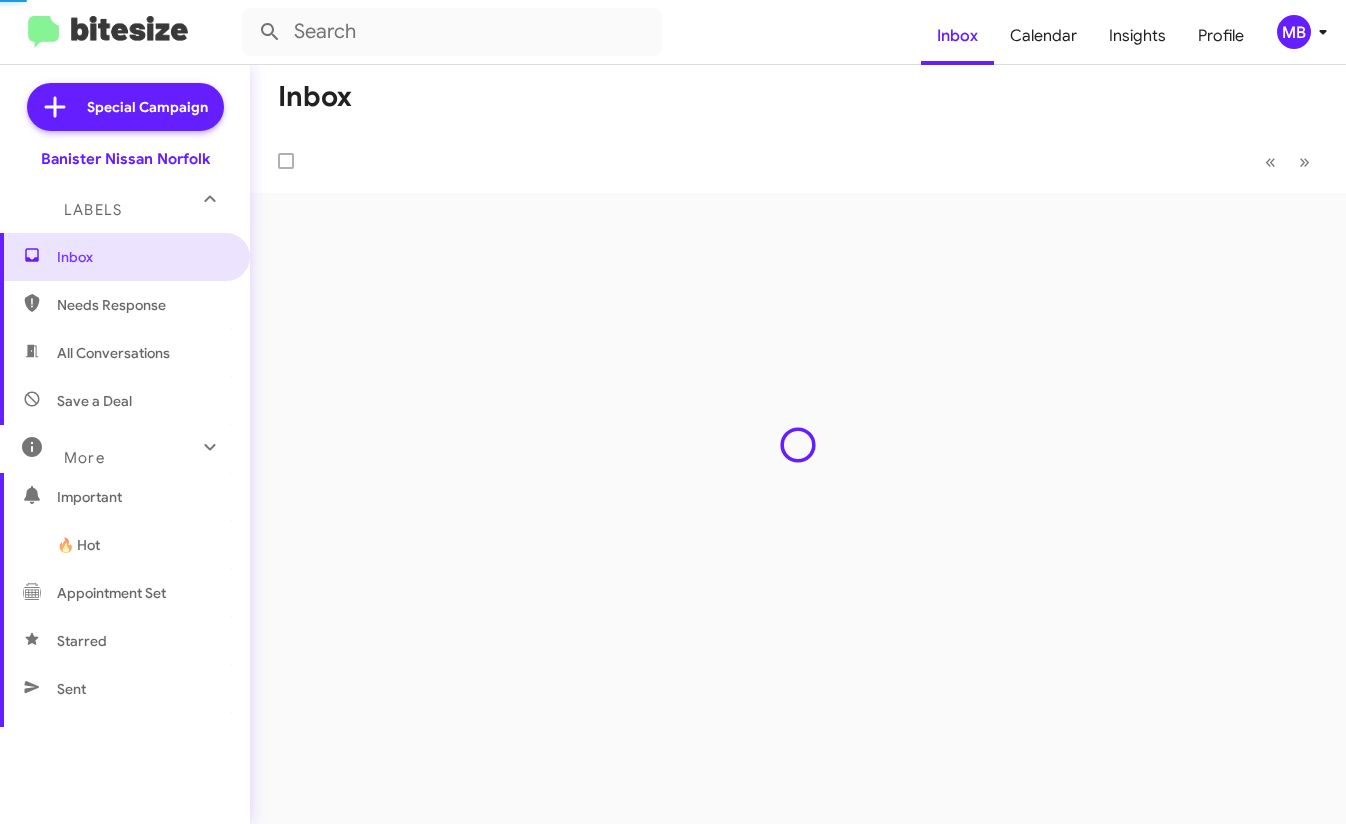 scroll, scrollTop: 0, scrollLeft: 0, axis: both 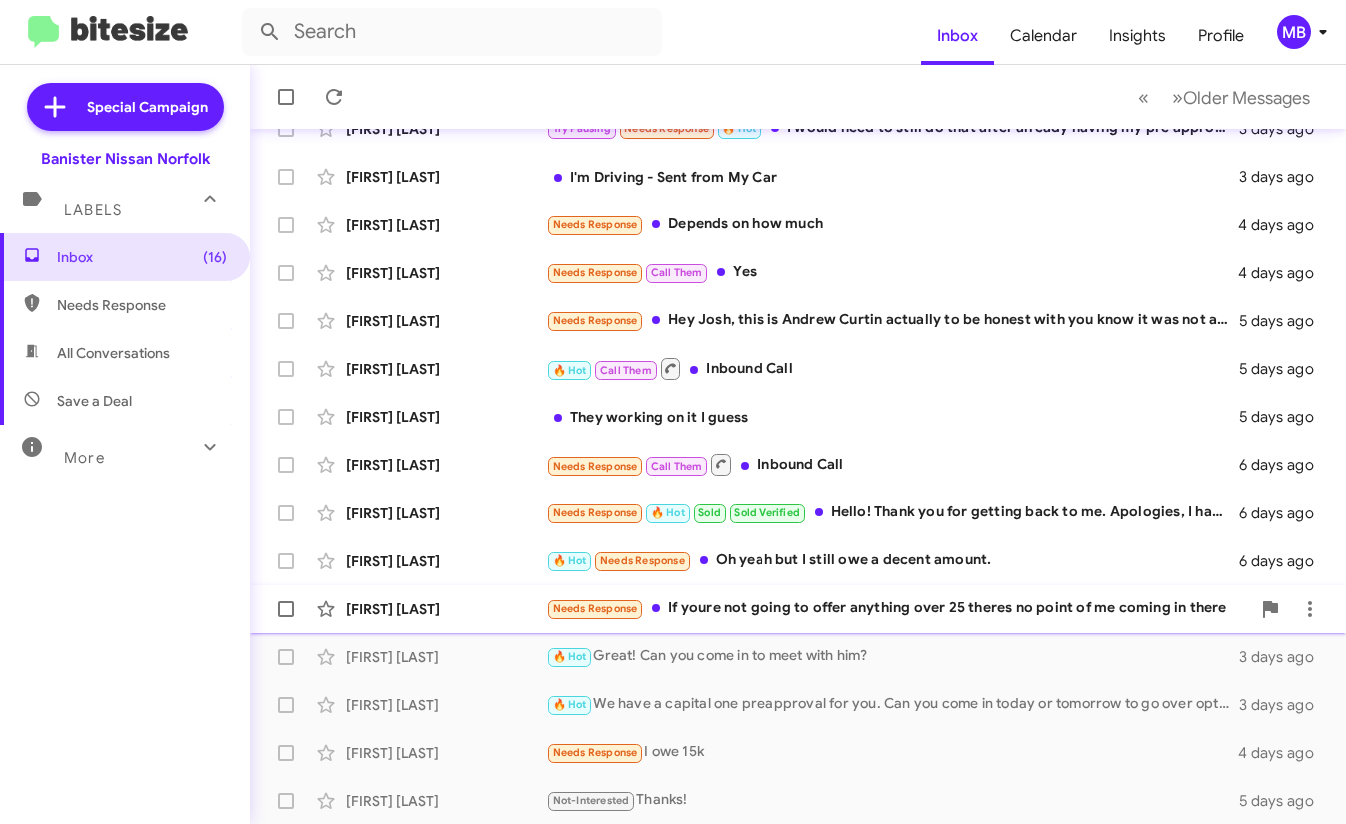 click on "Needs Response   If youre not going to offer anything over 25 theres no point of me coming in there" 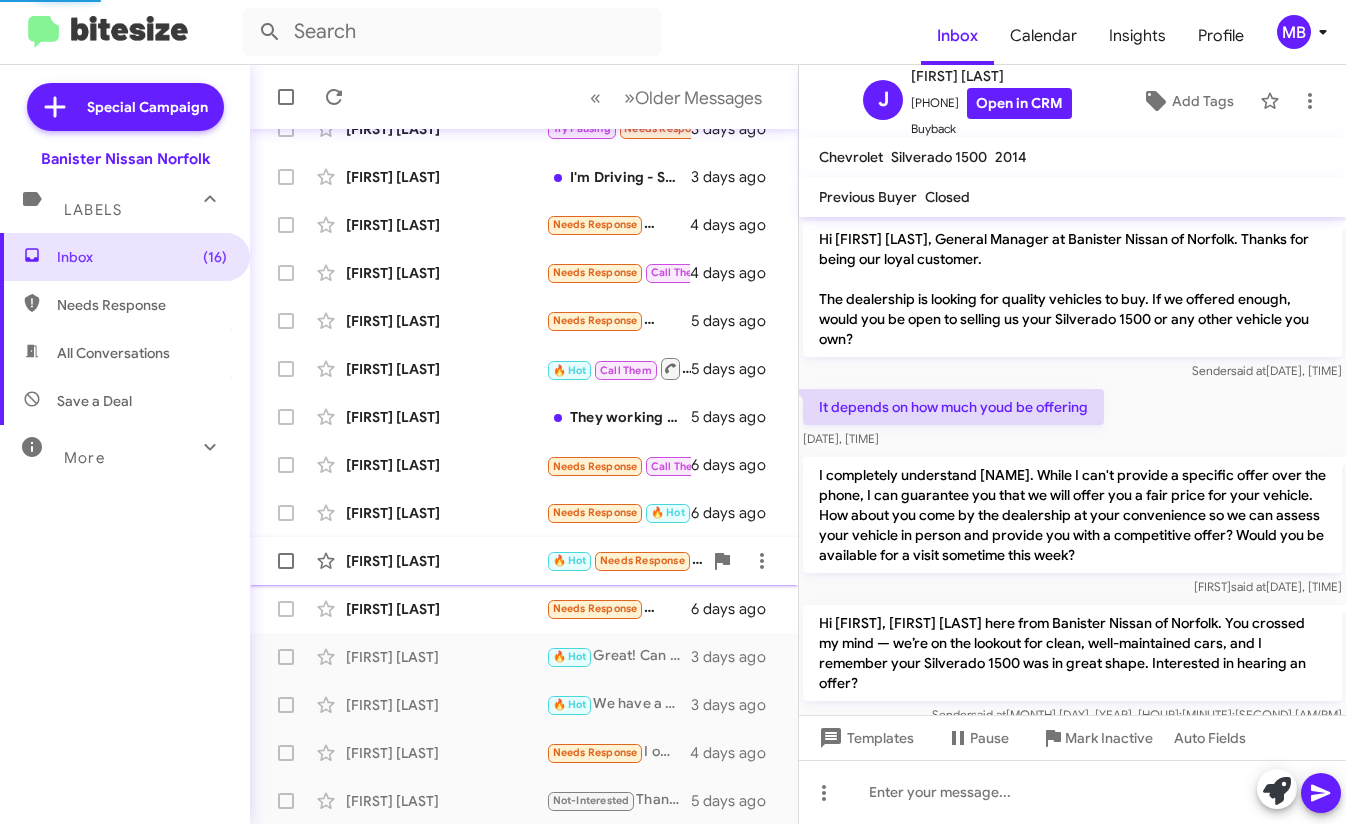 scroll, scrollTop: 558, scrollLeft: 0, axis: vertical 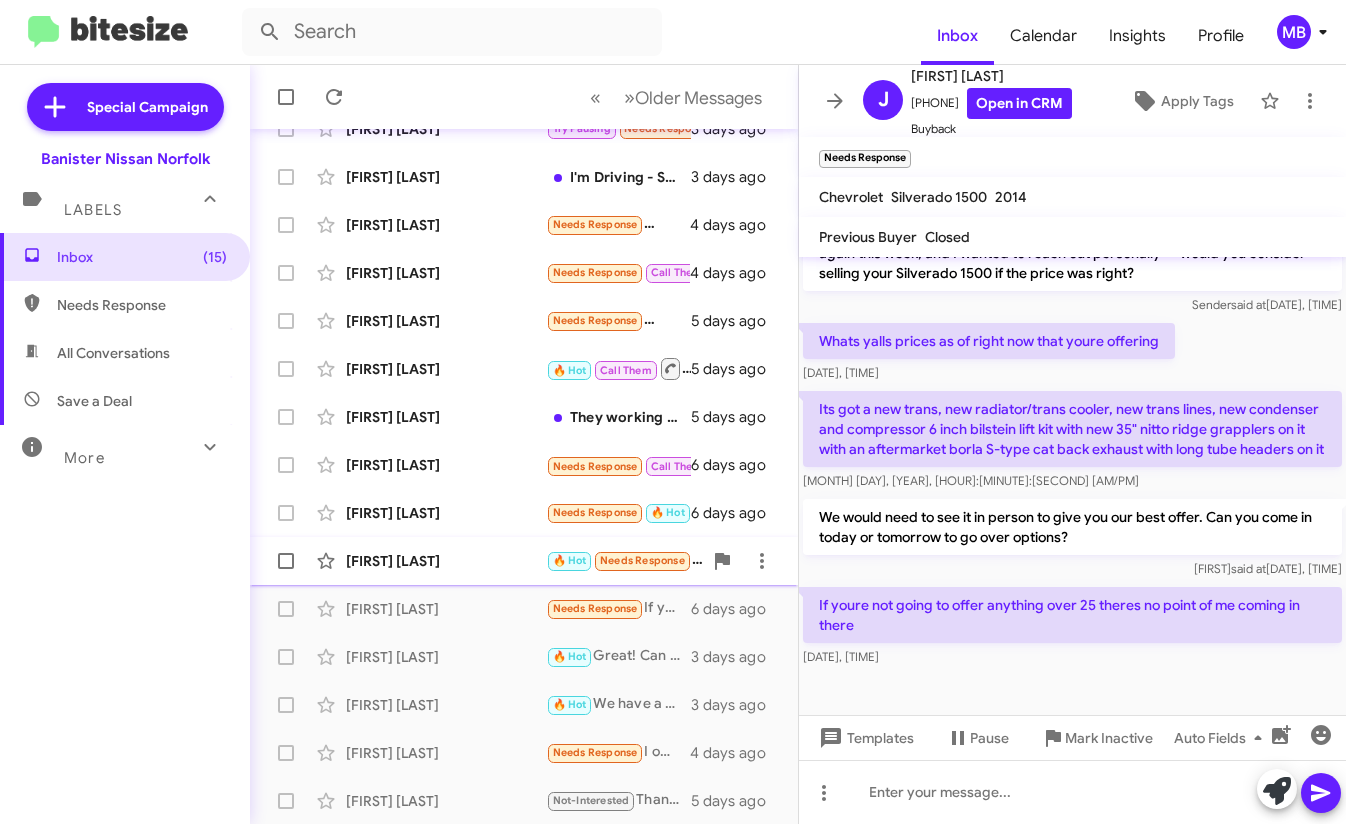 click on "🔥 Hot" 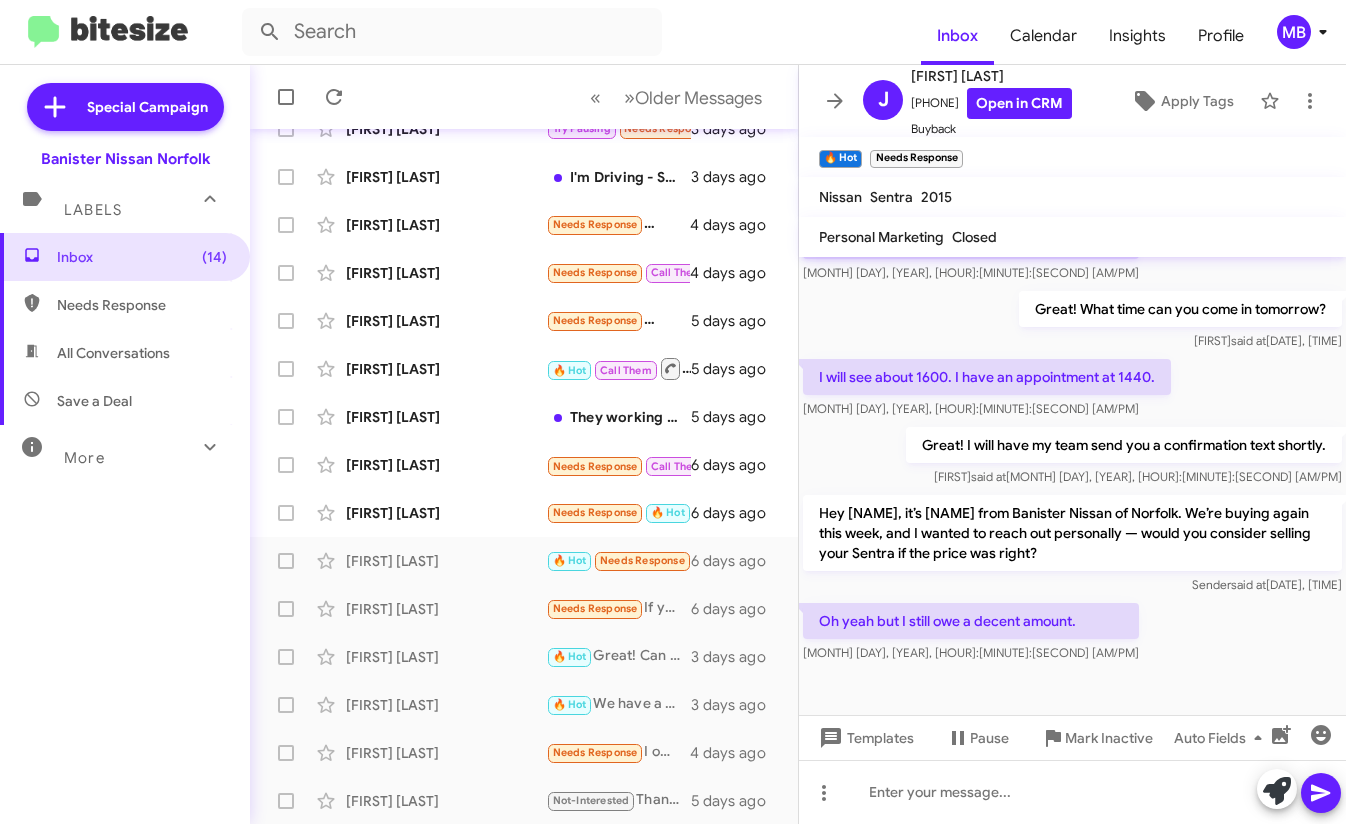 scroll, scrollTop: 451, scrollLeft: 0, axis: vertical 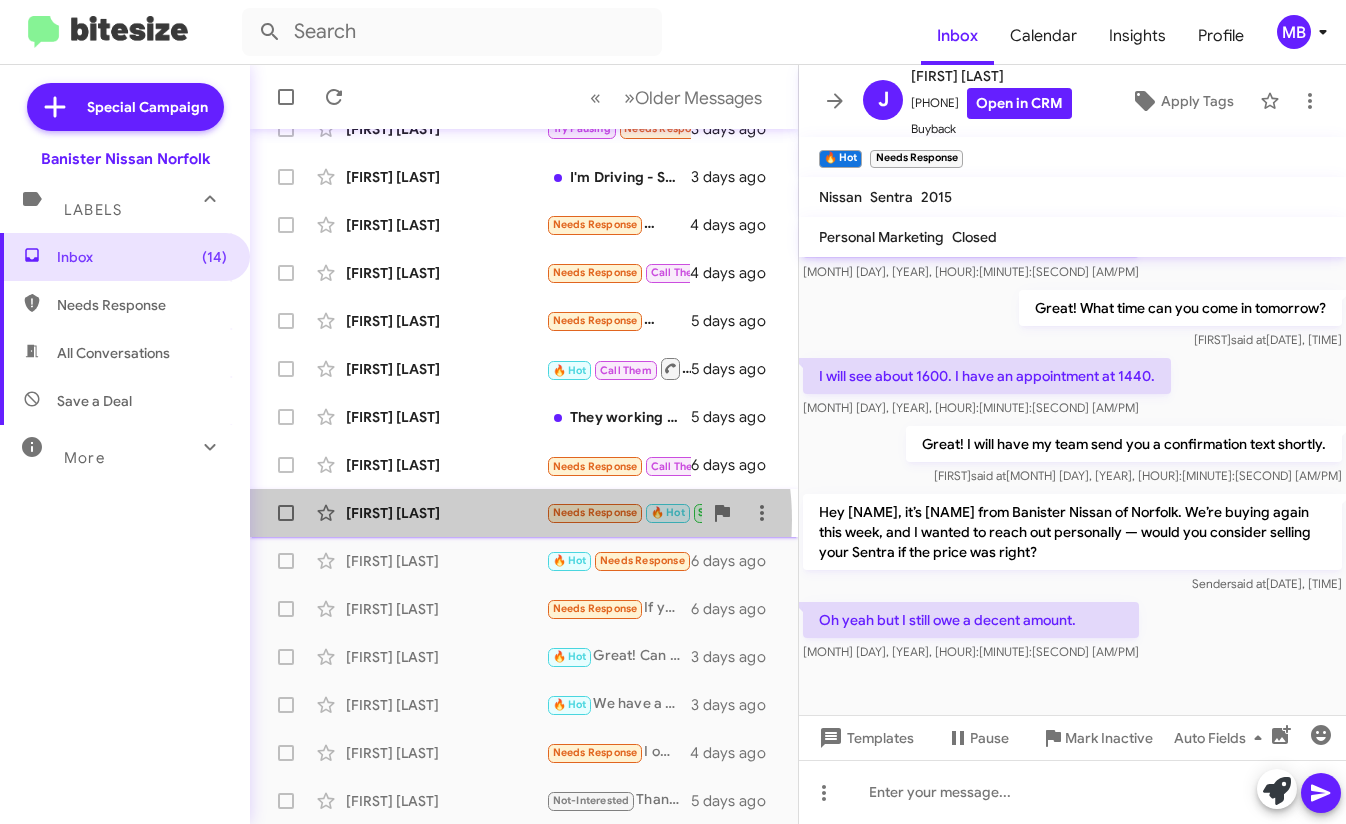 click on "[FIRST] [LAST]" 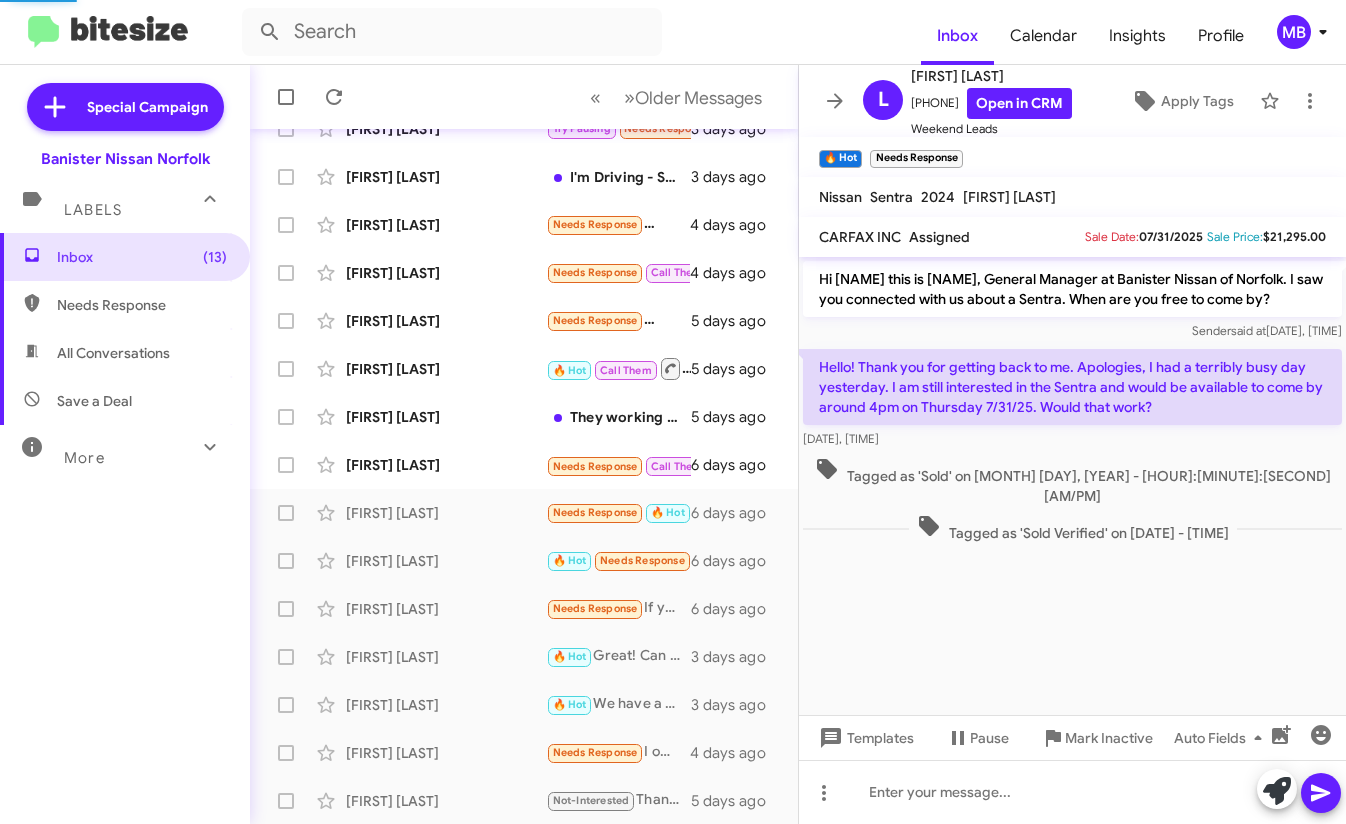 scroll, scrollTop: 0, scrollLeft: 0, axis: both 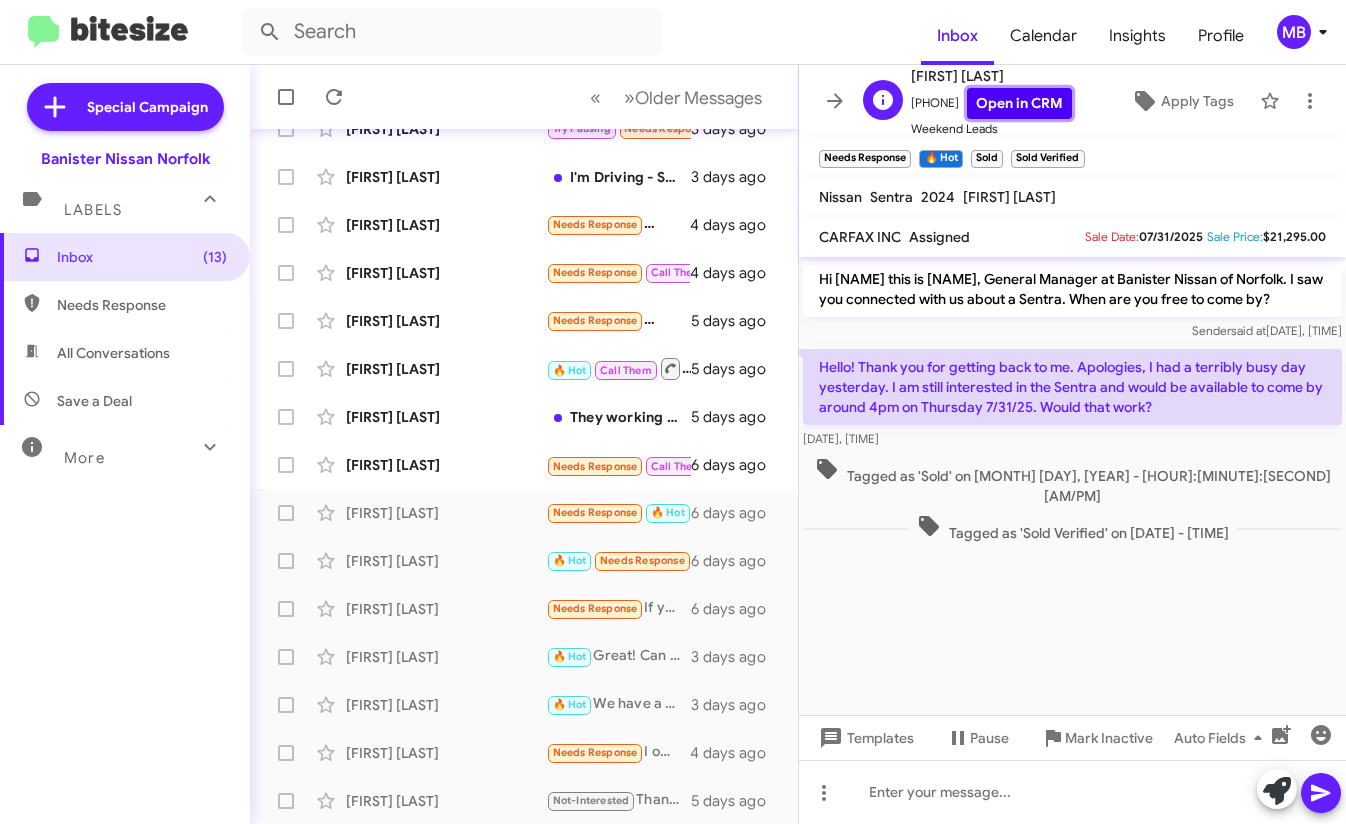 click on "Open in CRM" 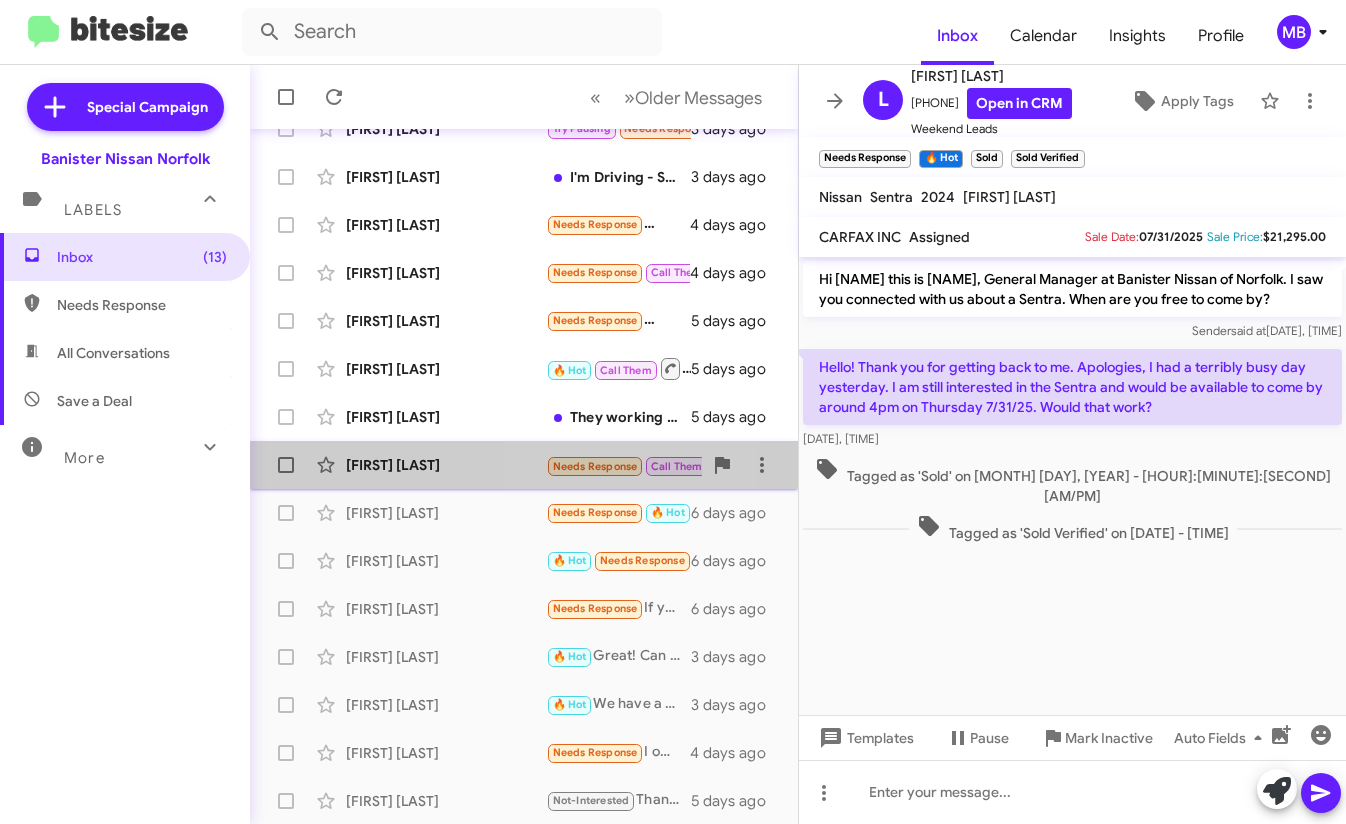 click on "Needs Response" 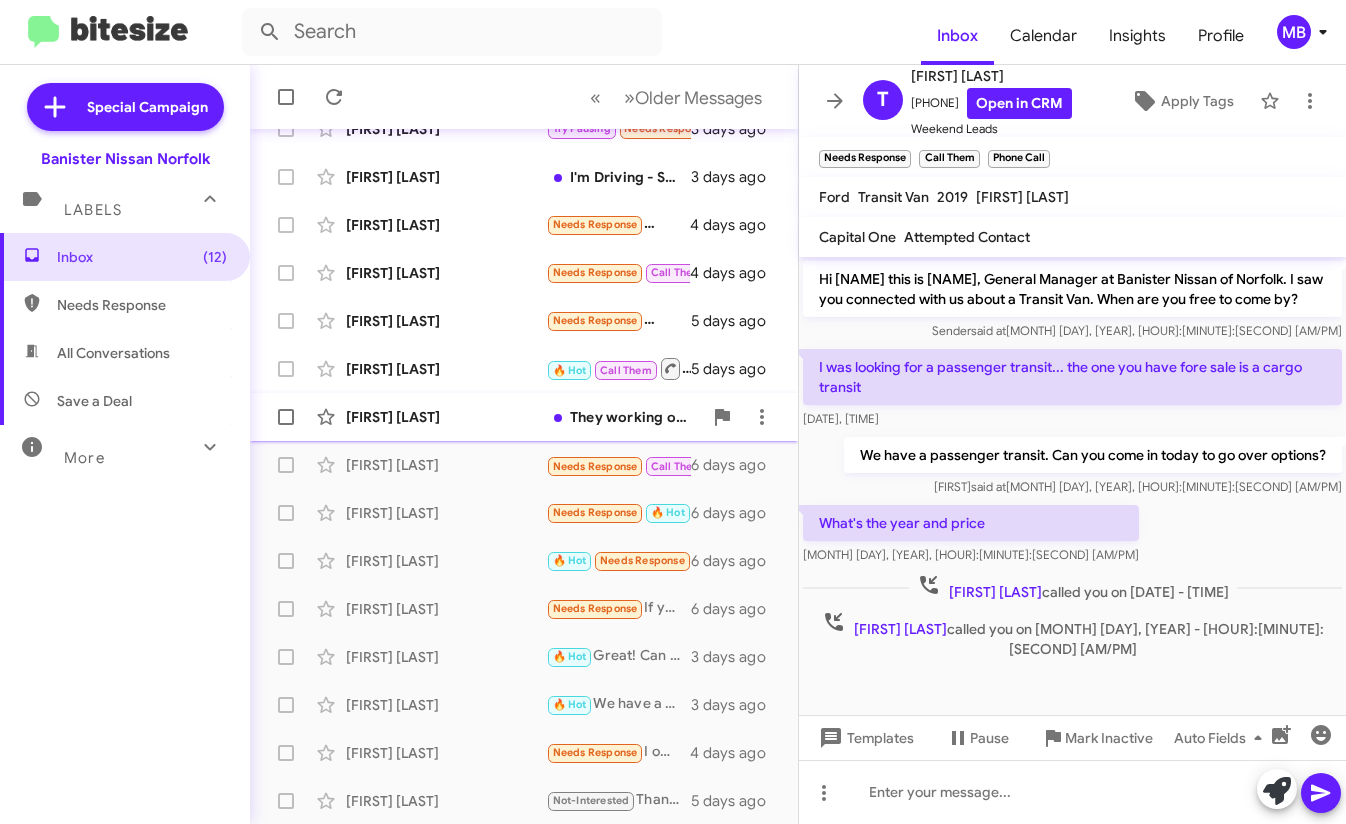 click on "They working on it I guess" 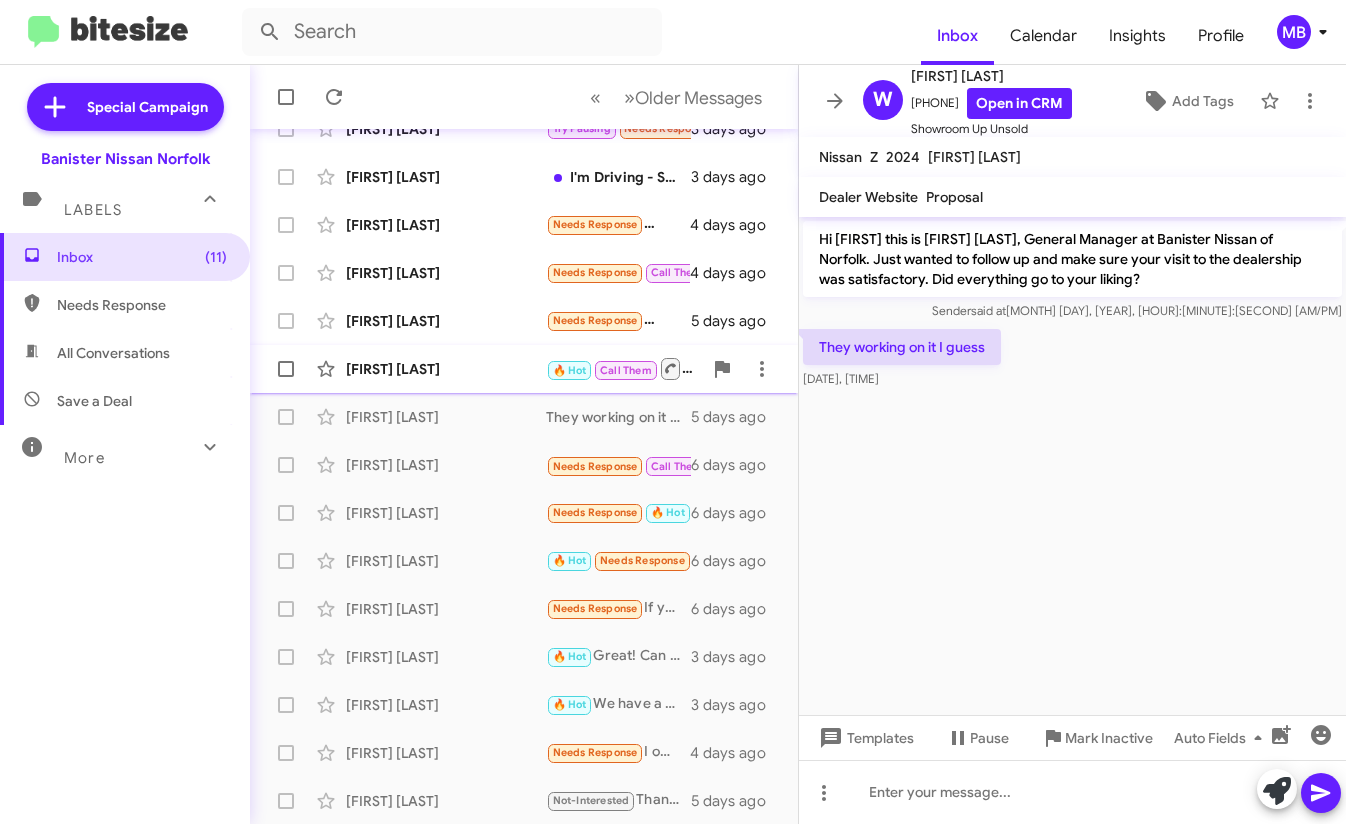 click on "🔥 Hot Call Them" 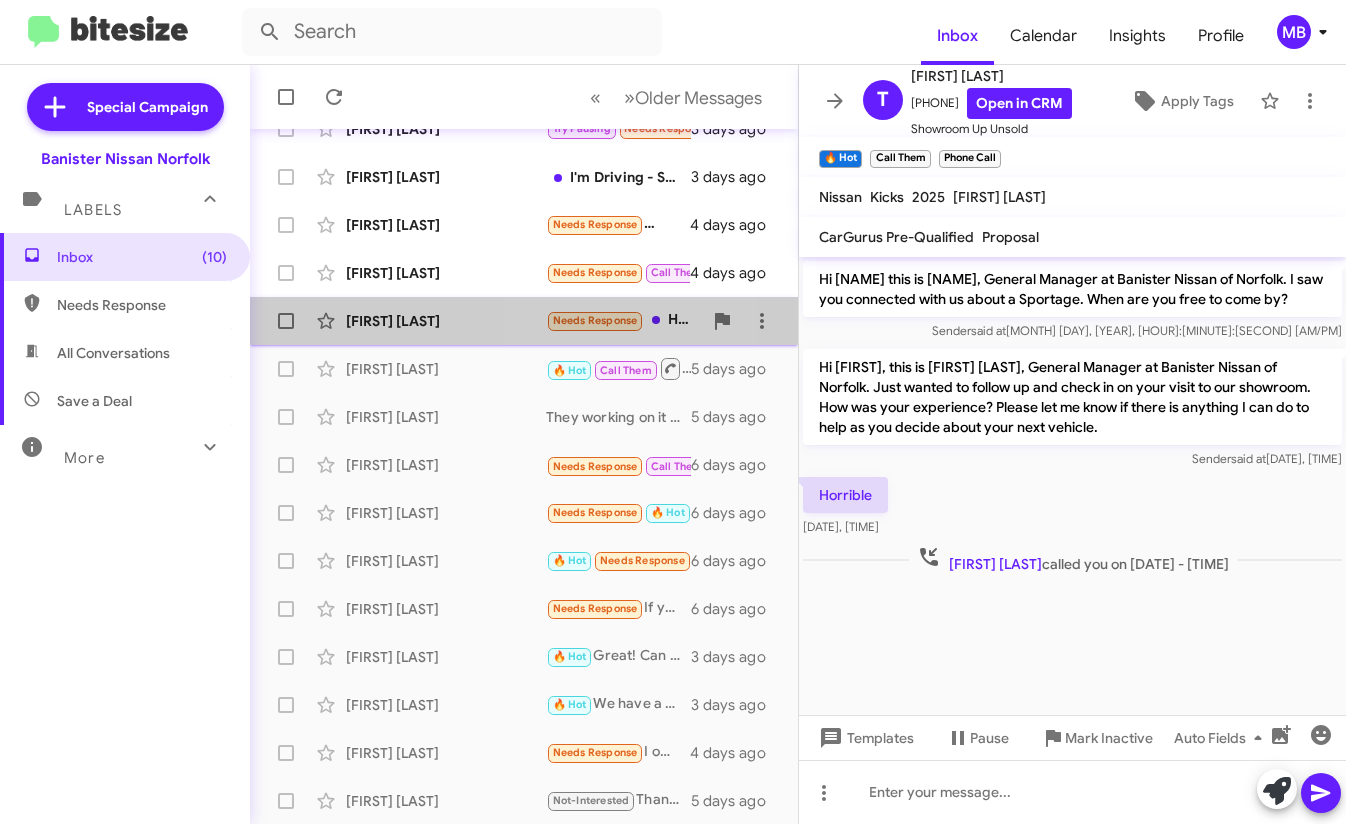 click on "Needs Response" 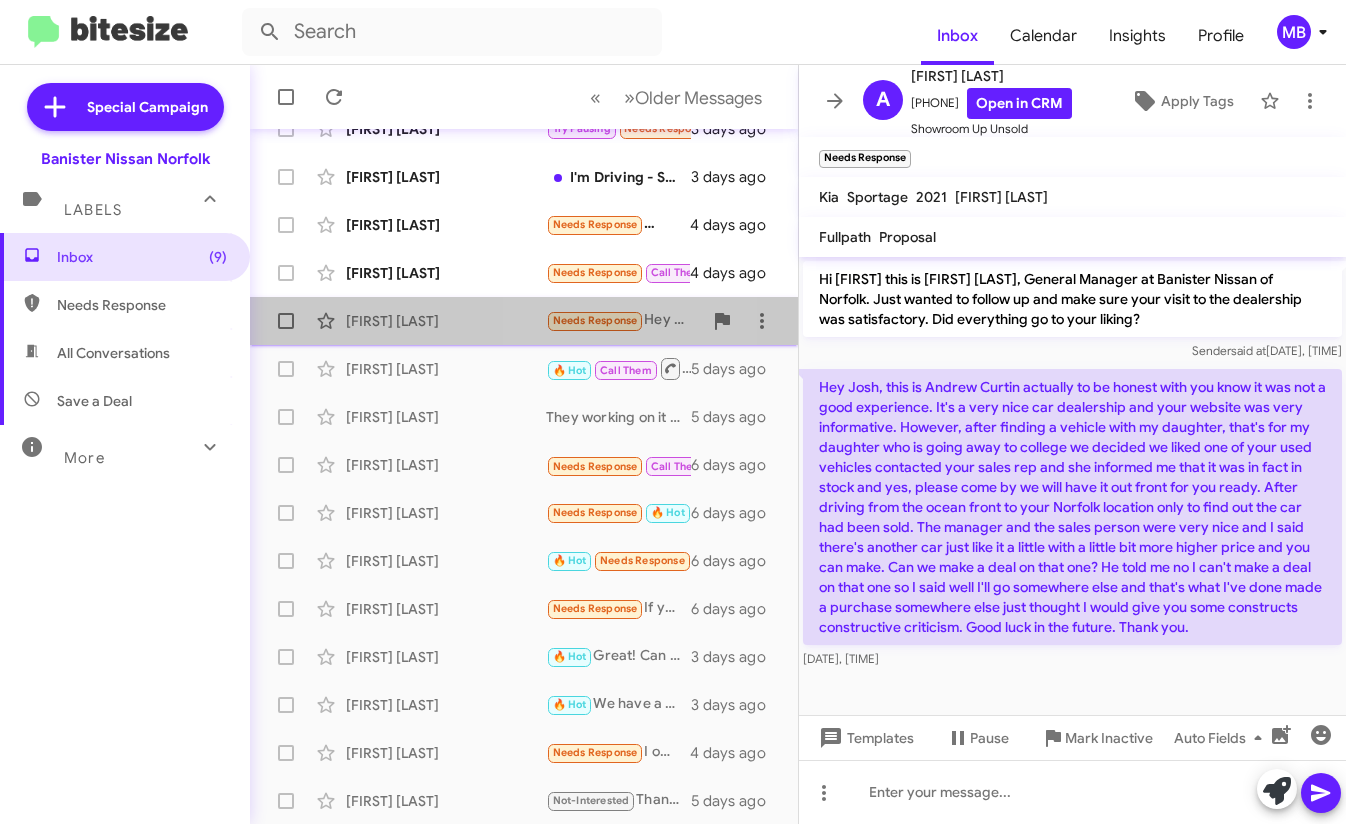 click on "[FIRST] [LAST]  Needs Response   [TIME] ago" 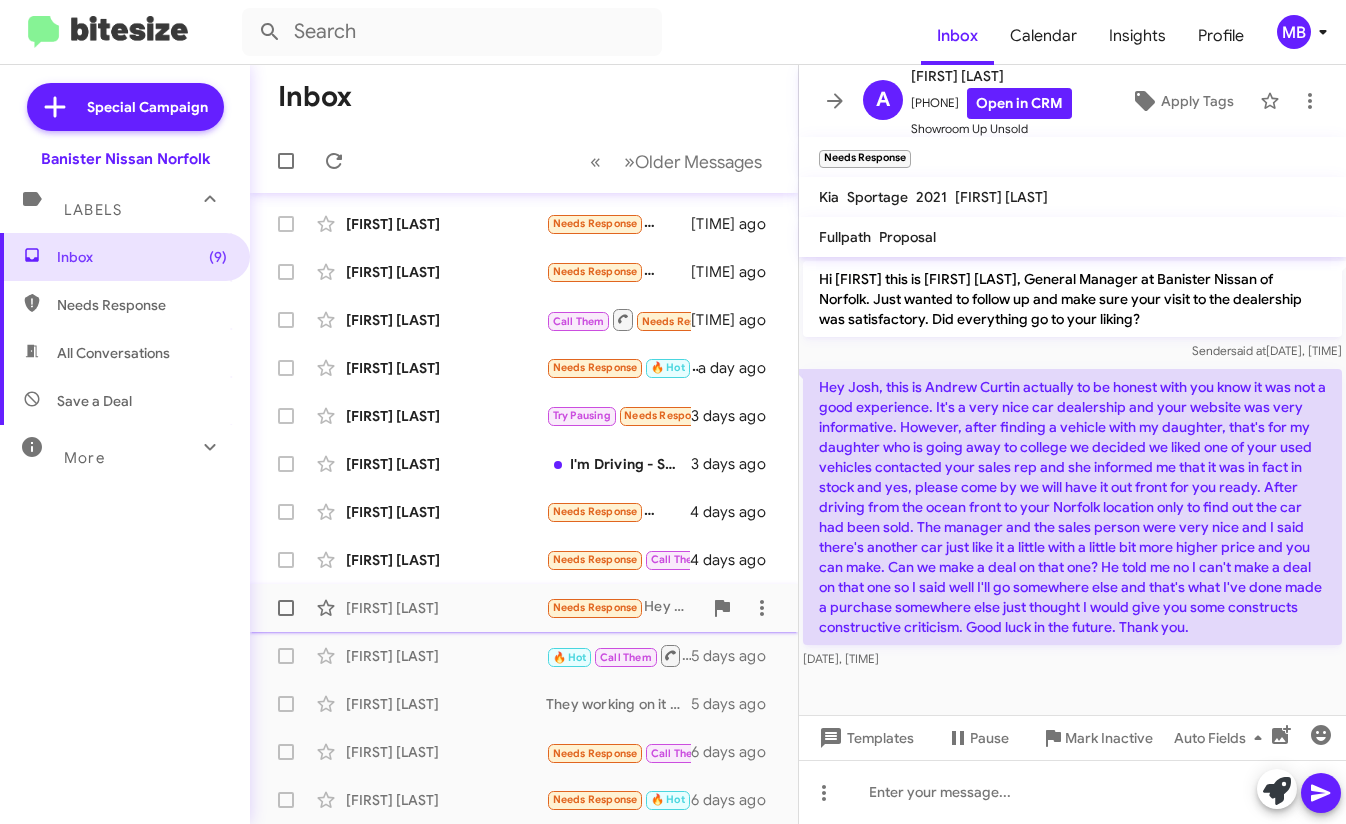 scroll, scrollTop: 0, scrollLeft: 0, axis: both 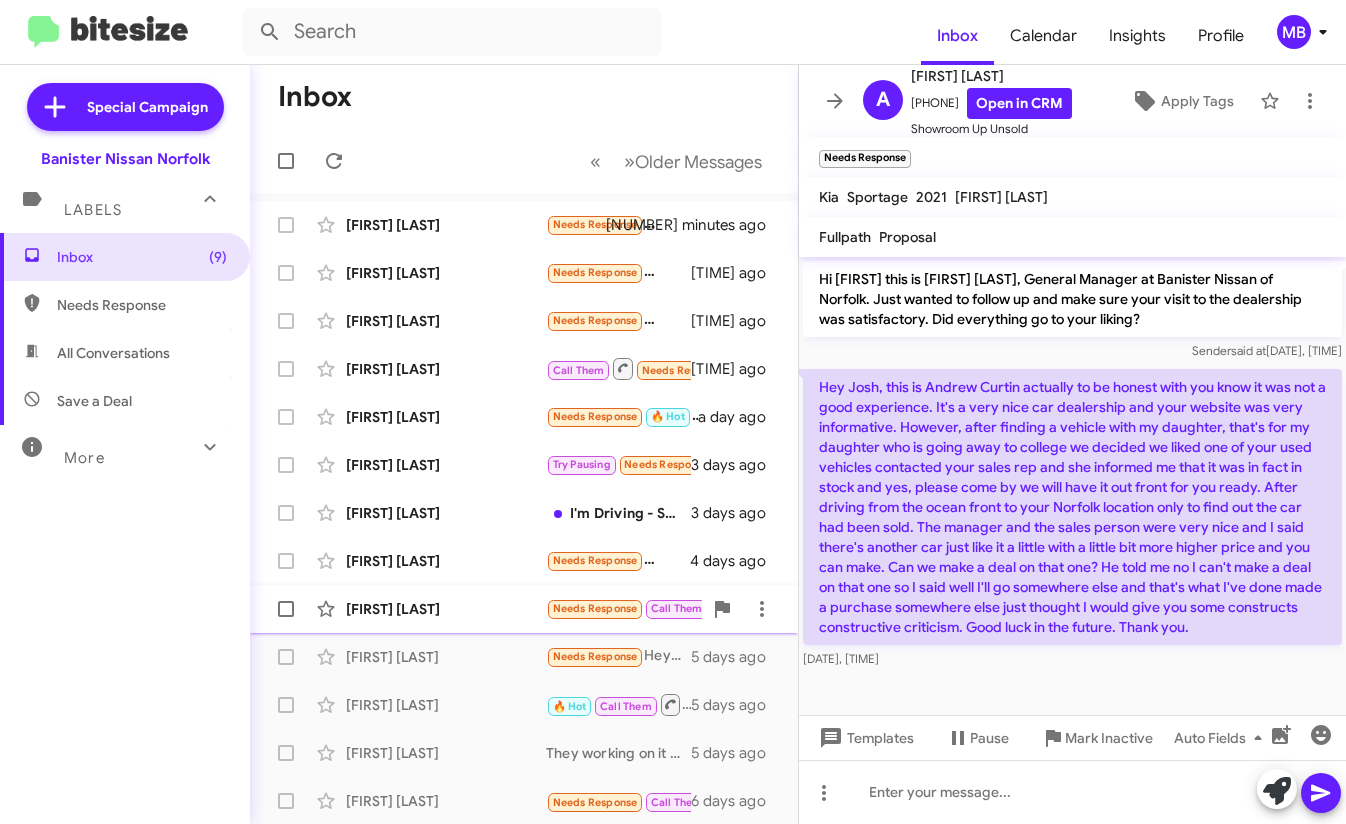click on "Needs Response Call Them" 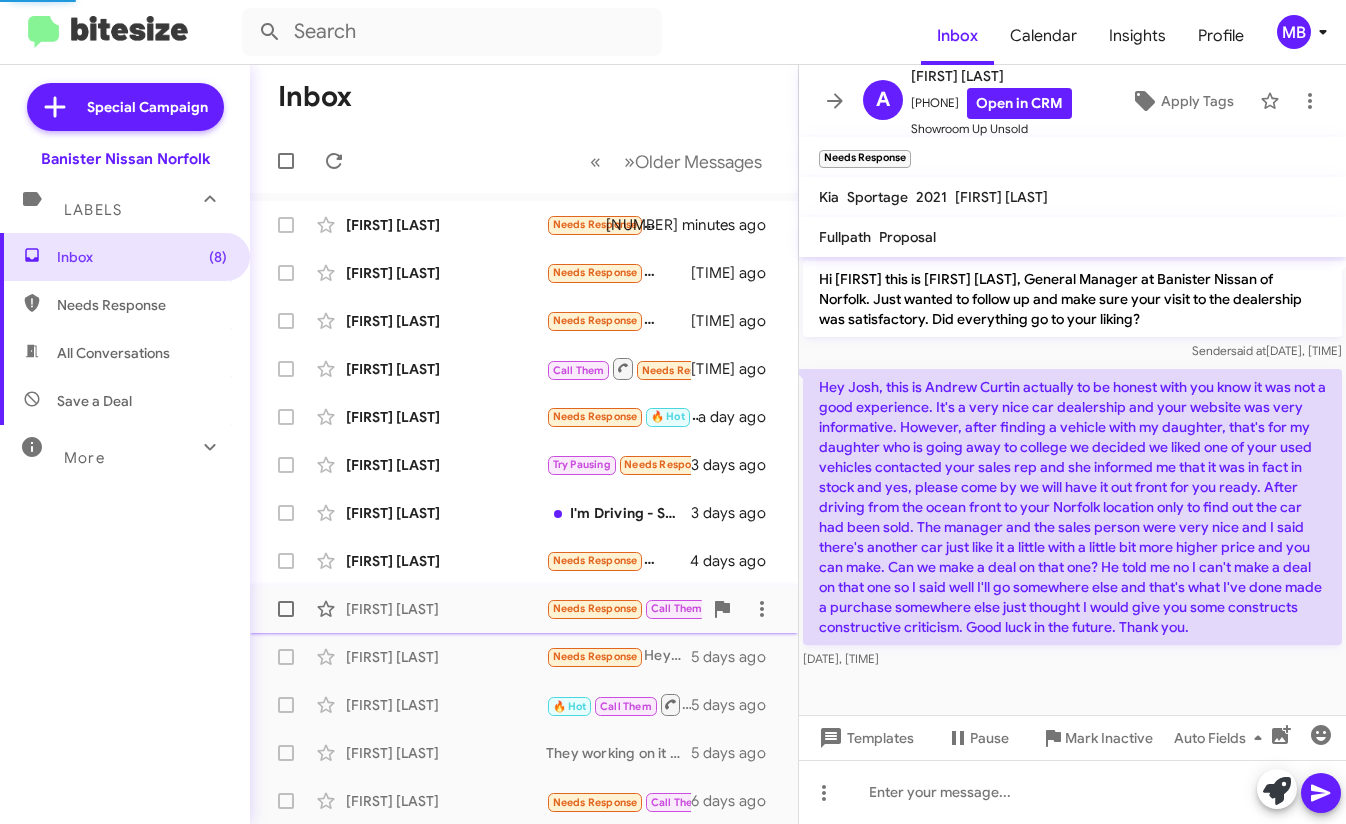 scroll, scrollTop: 1010, scrollLeft: 0, axis: vertical 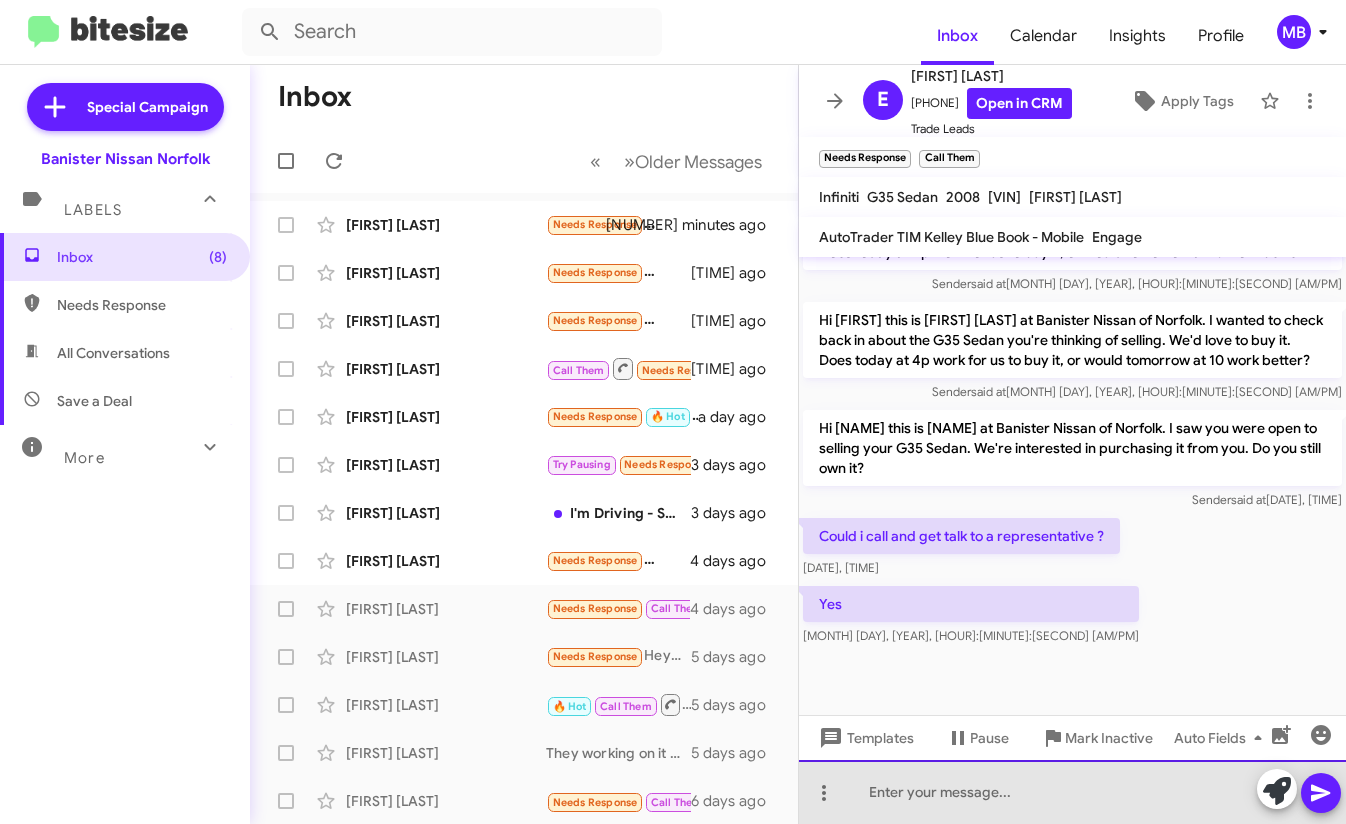 click 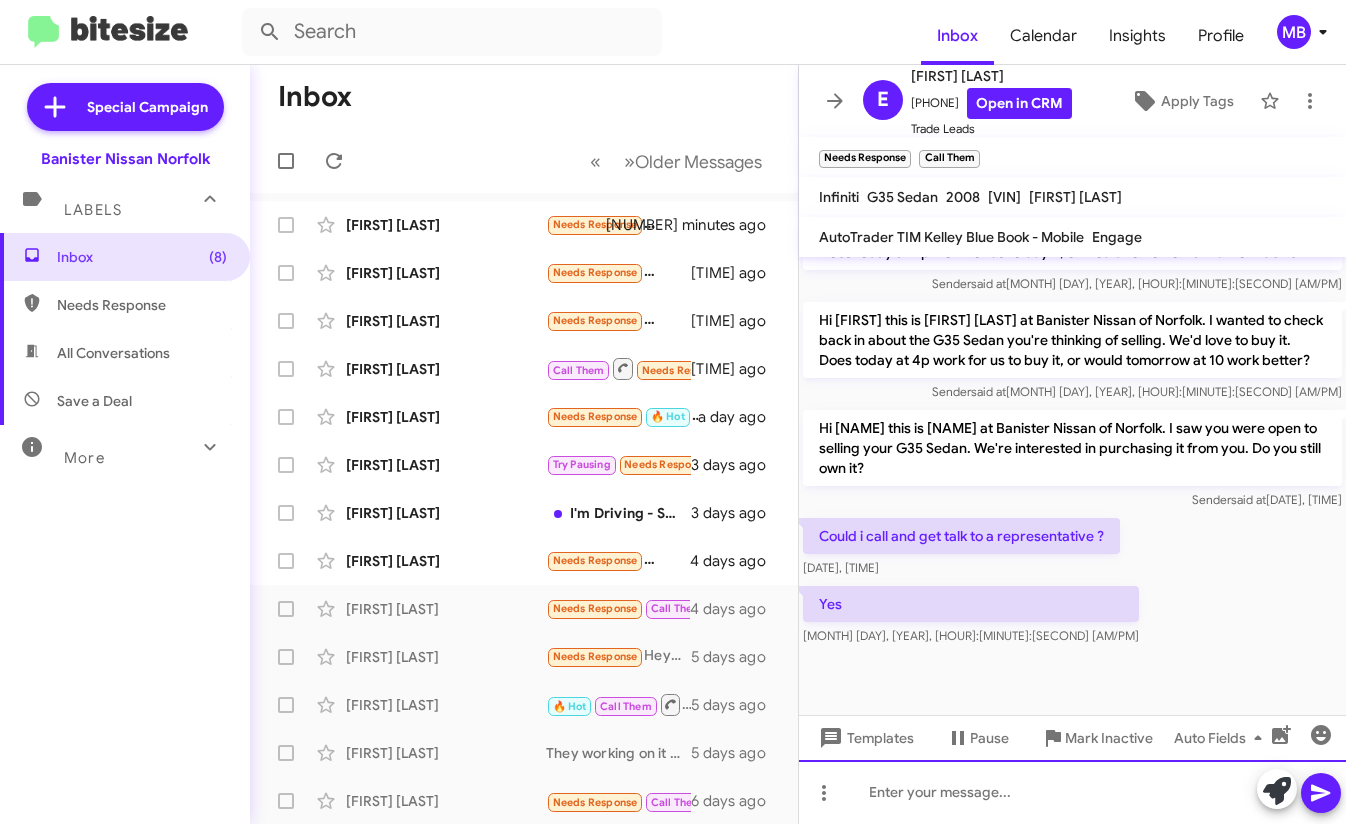 scroll, scrollTop: 1010, scrollLeft: 0, axis: vertical 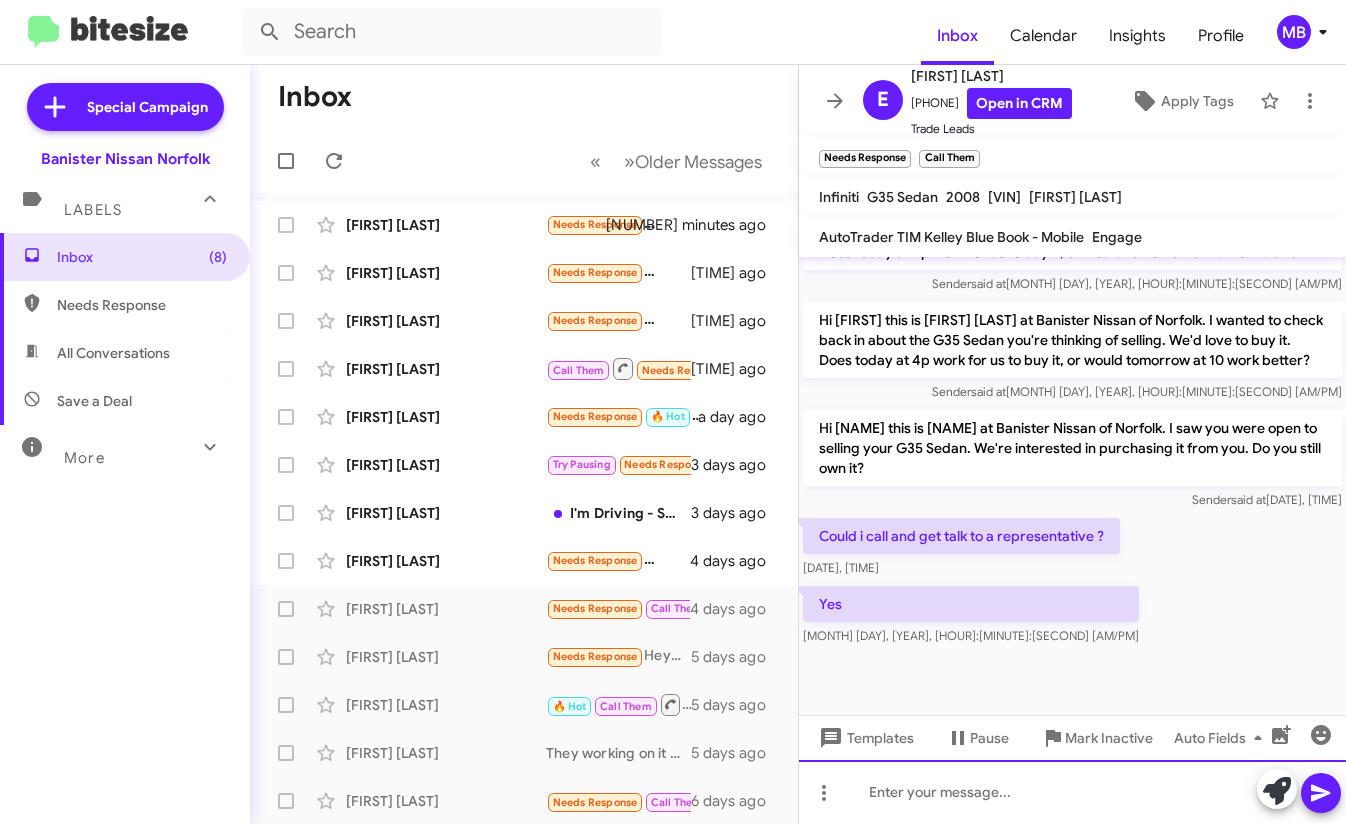 type 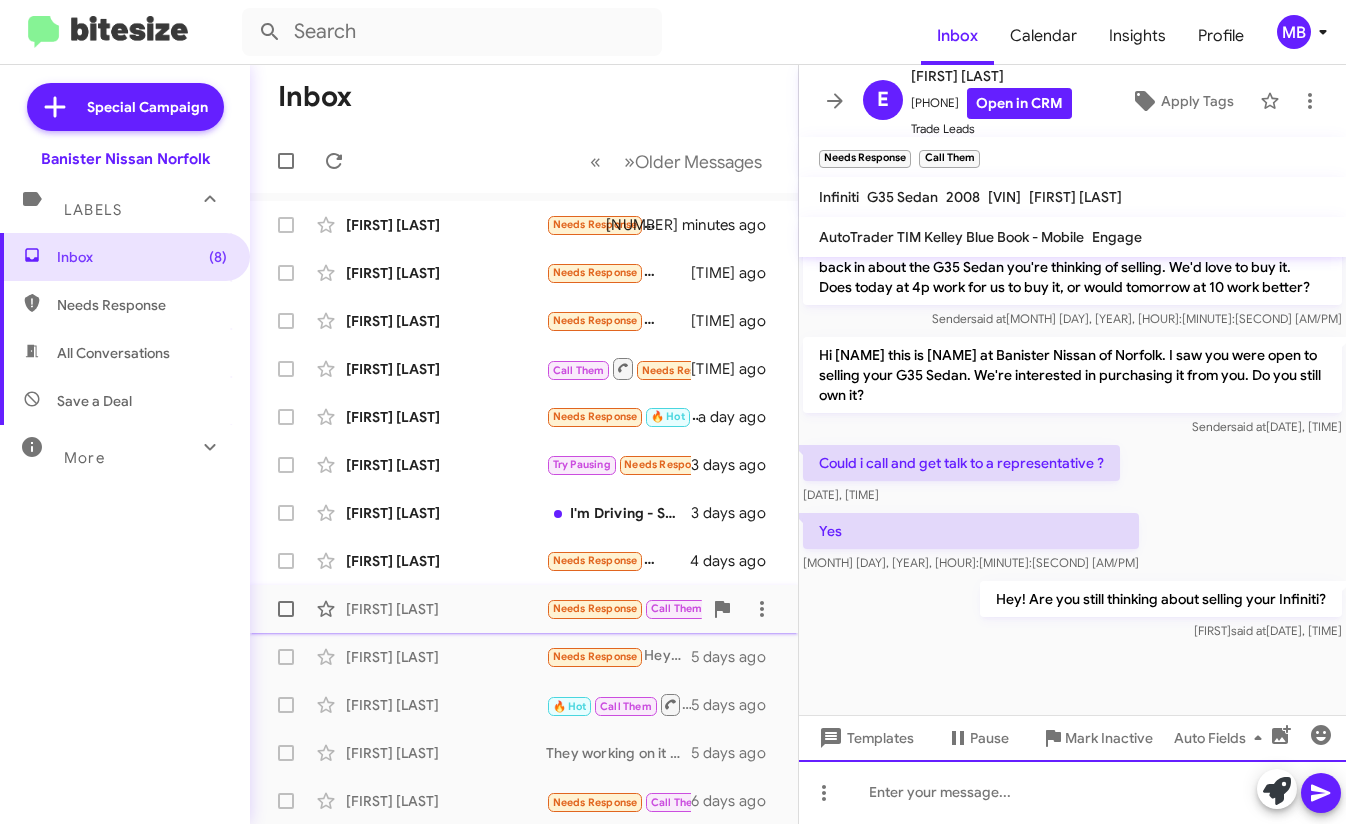 scroll, scrollTop: 1083, scrollLeft: 0, axis: vertical 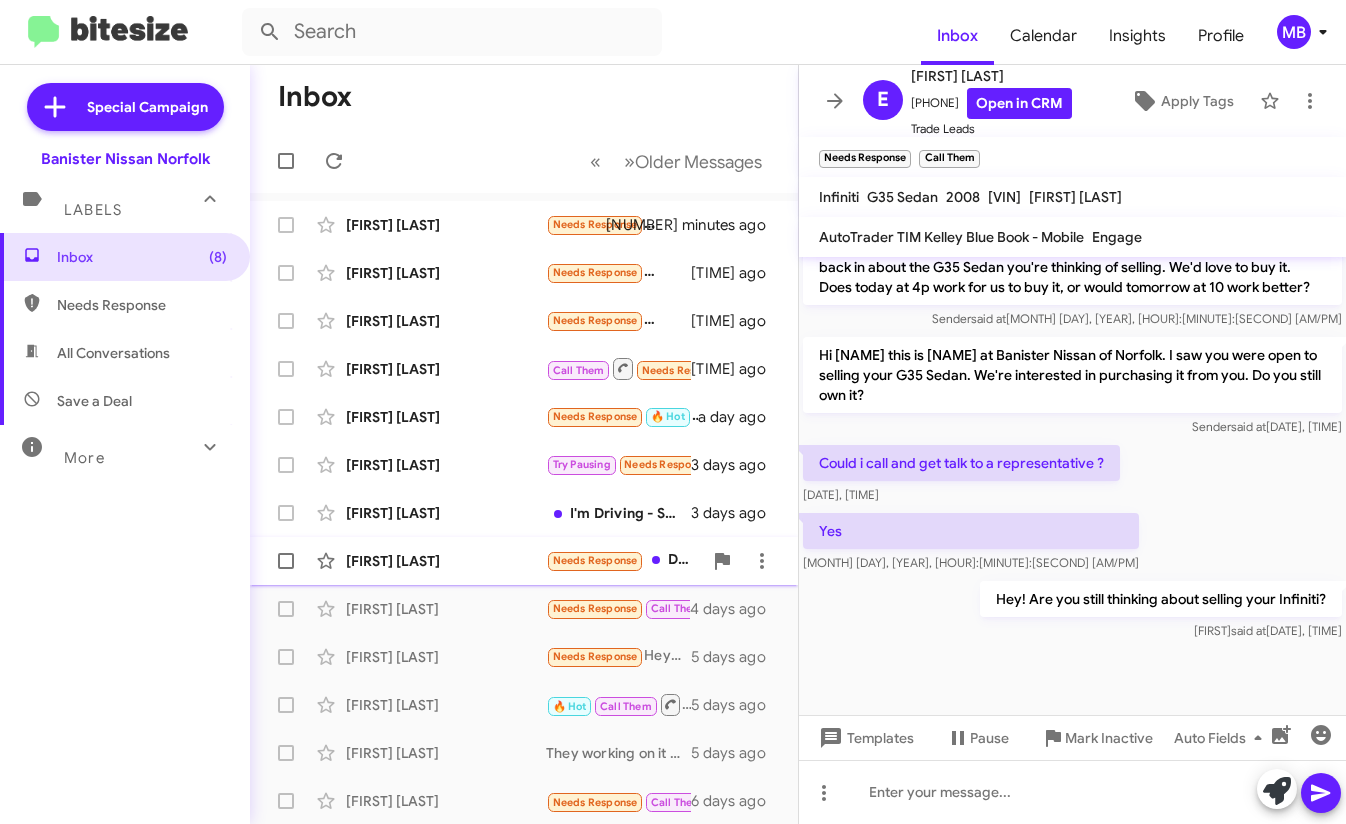 click on "Needs Response" 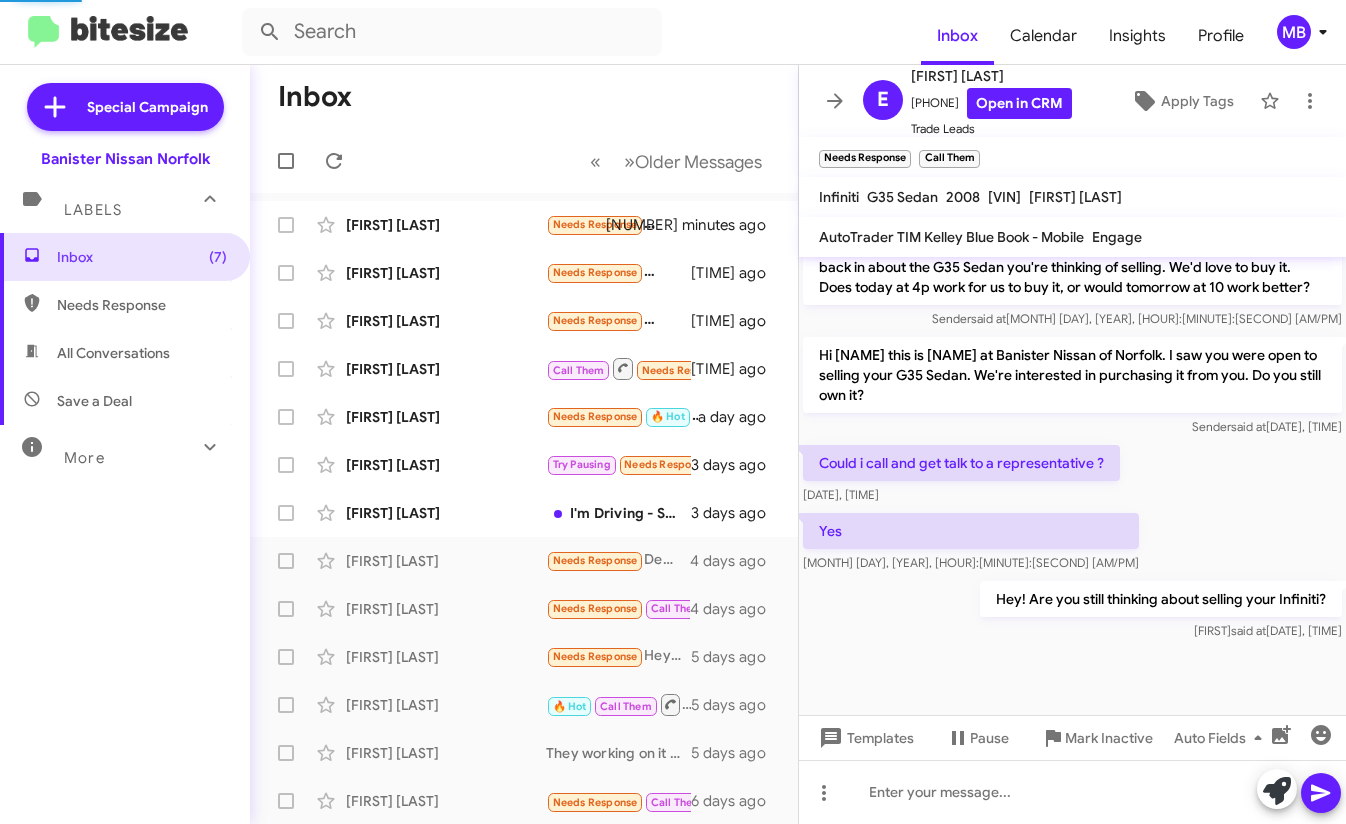 scroll, scrollTop: 0, scrollLeft: 0, axis: both 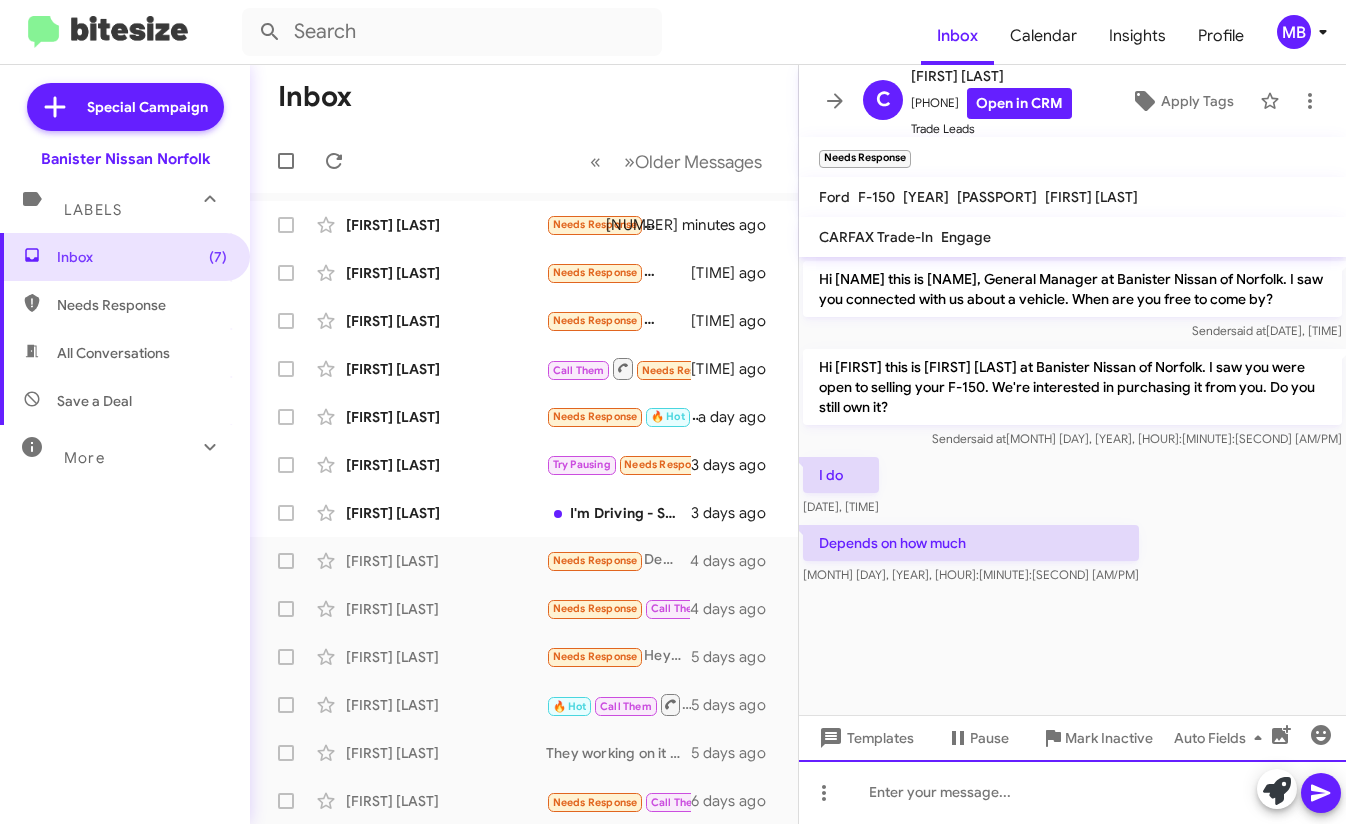click 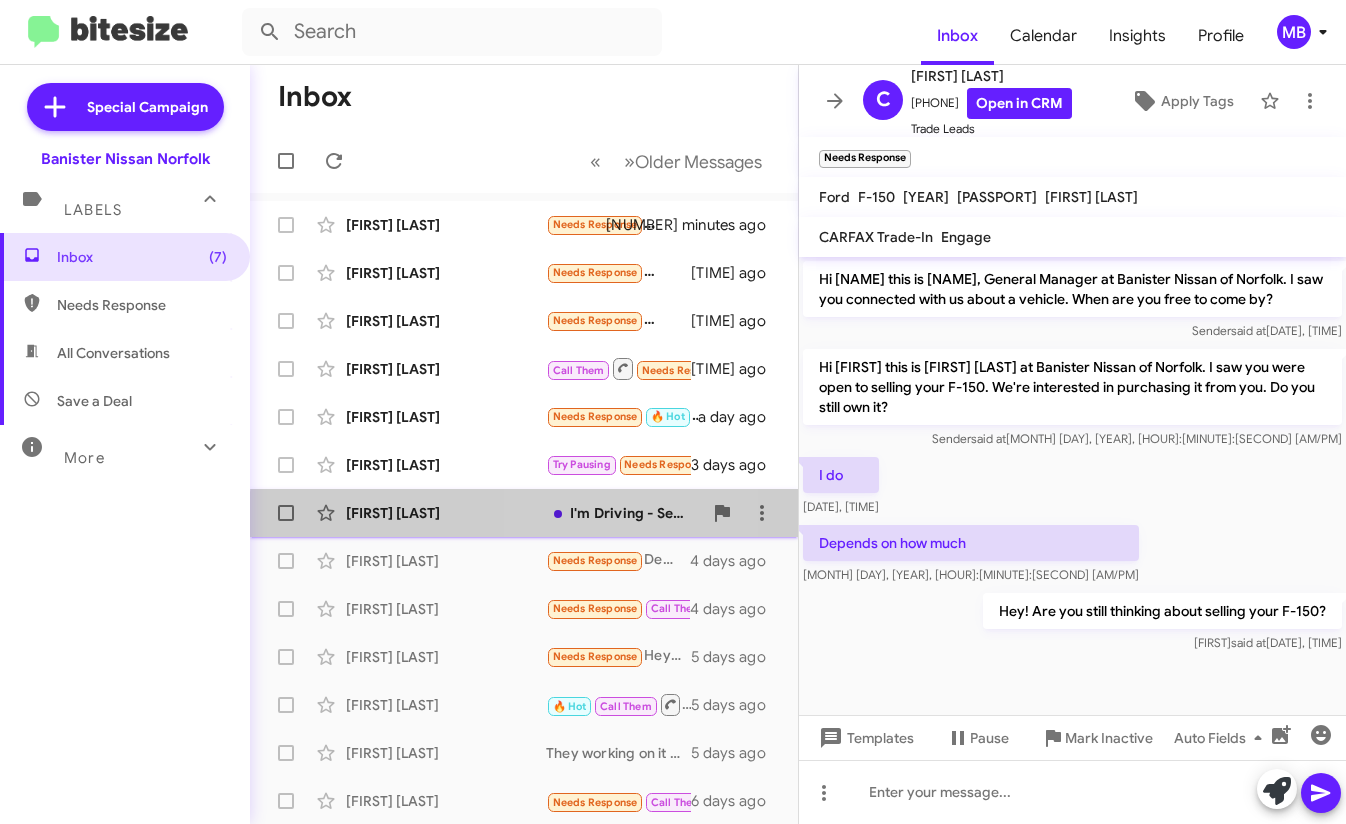click on "I'm Driving
- Sent from My Car" 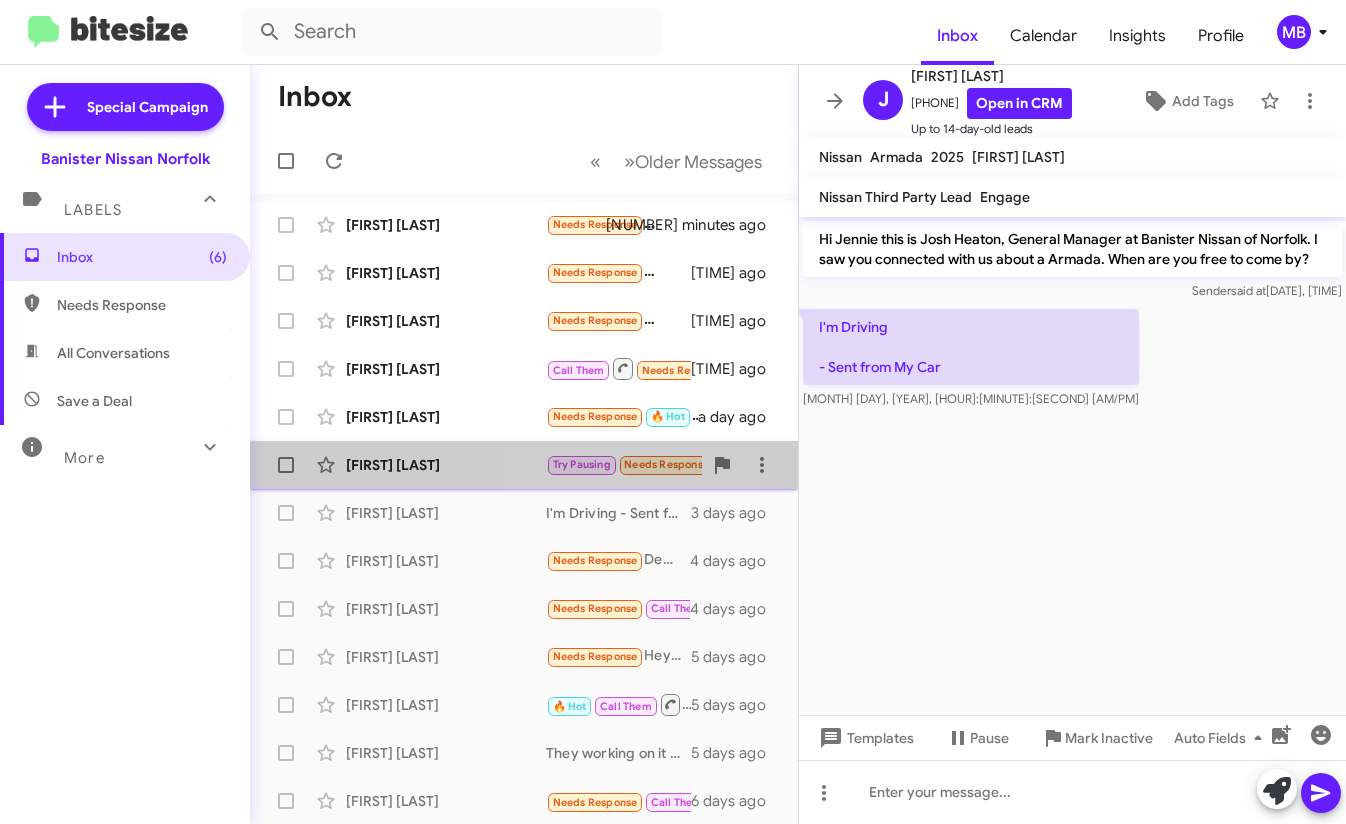 click on "Try Pausing" 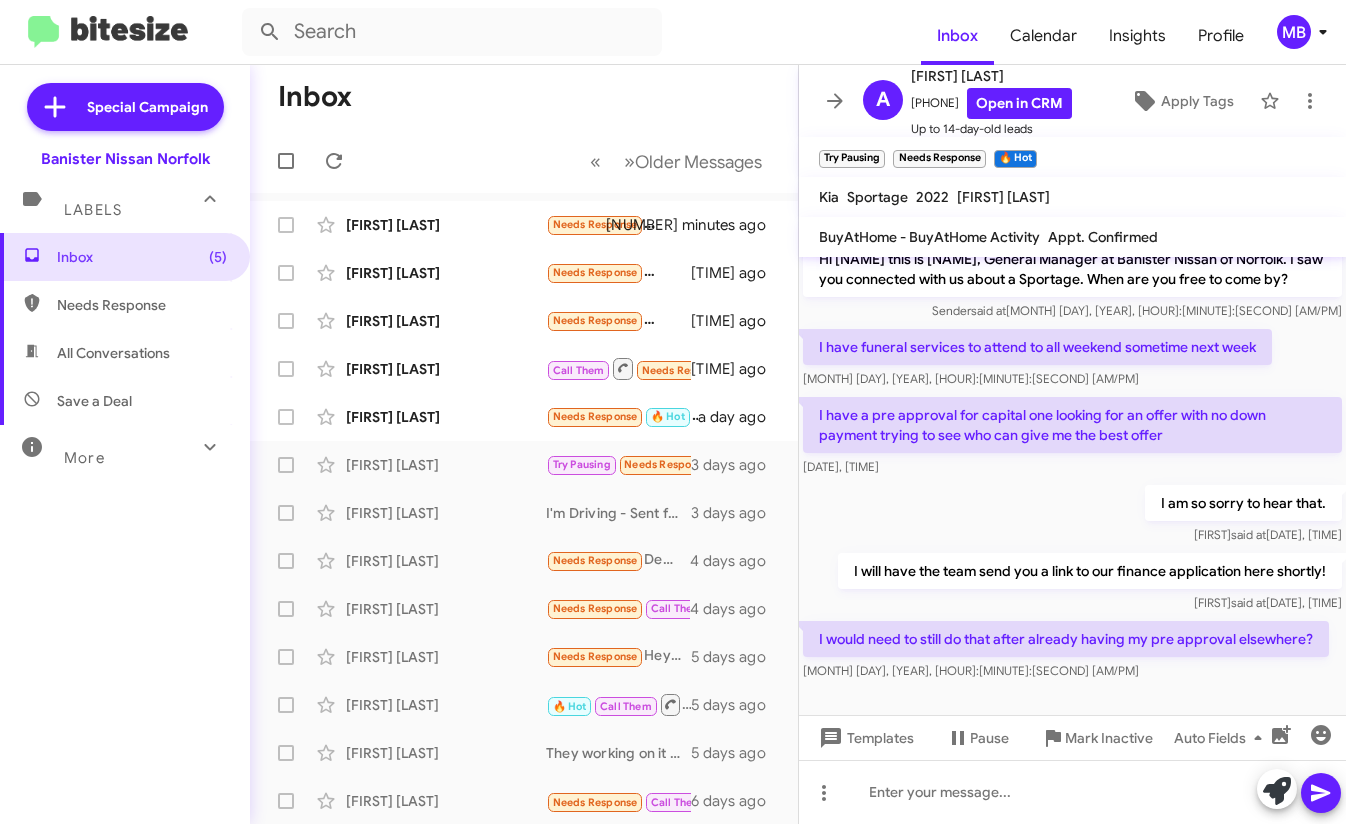 scroll, scrollTop: 39, scrollLeft: 0, axis: vertical 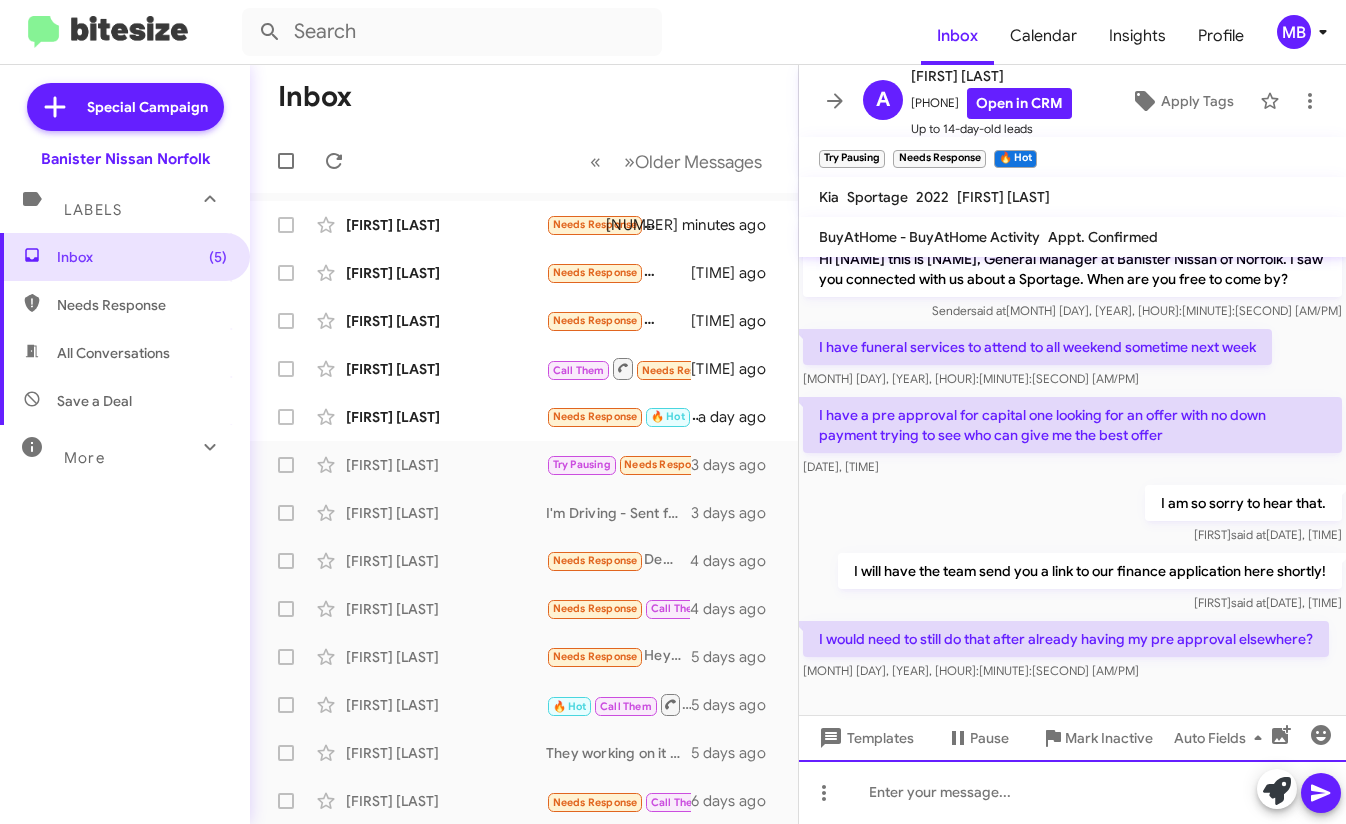click 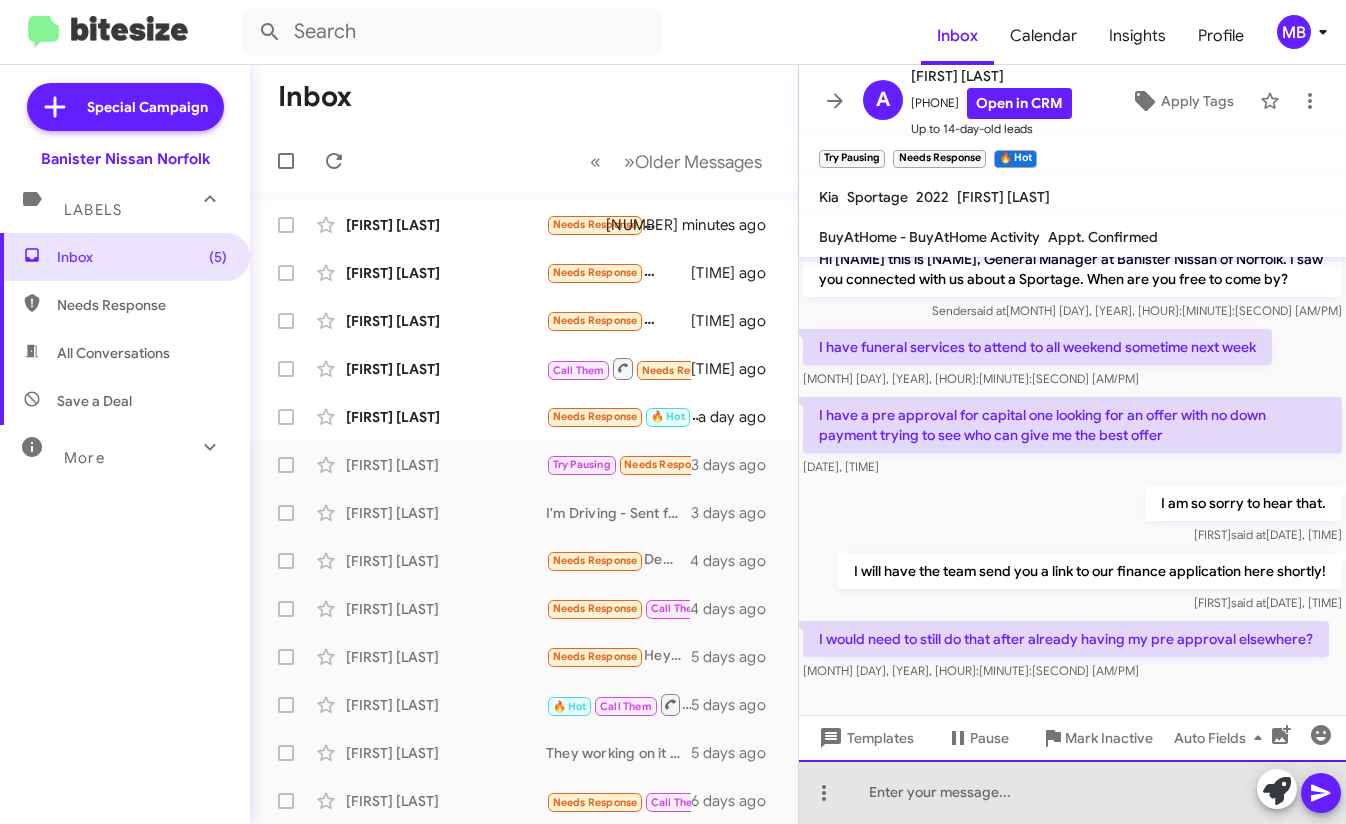 click 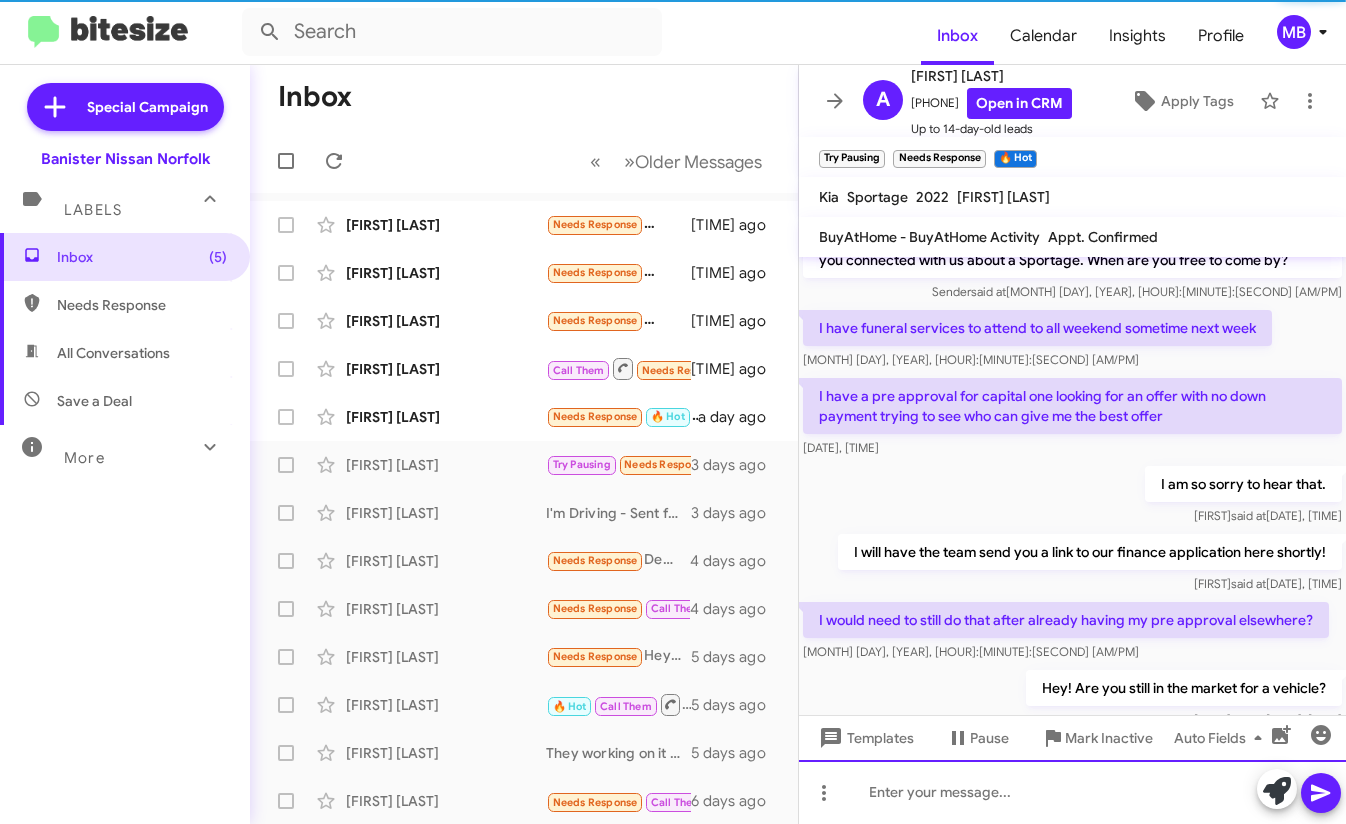 scroll, scrollTop: 112, scrollLeft: 0, axis: vertical 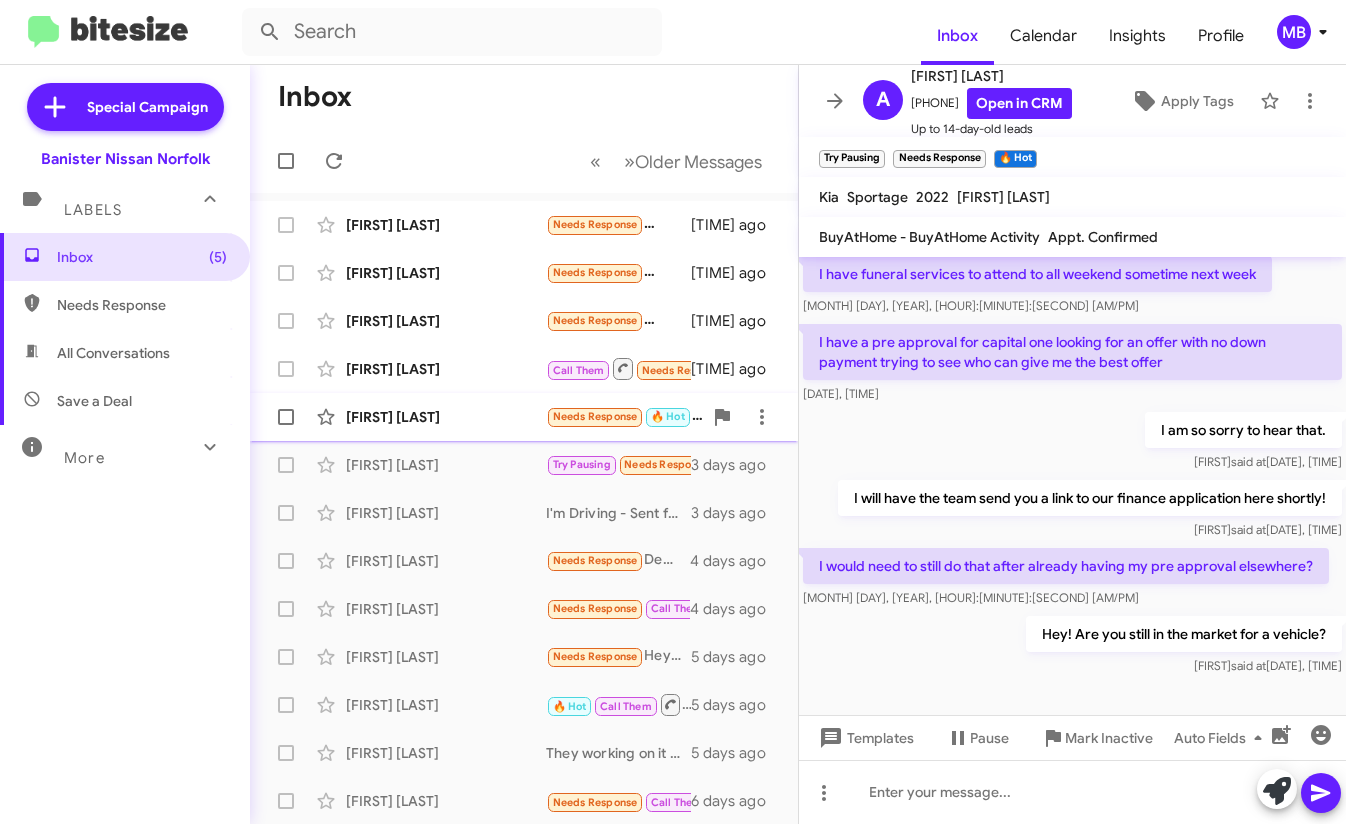 click on "[FIRST] [LAST] Needs Response 🔥 Hot I'm trying to get some money moved around. It will be a while [TIME] ago" 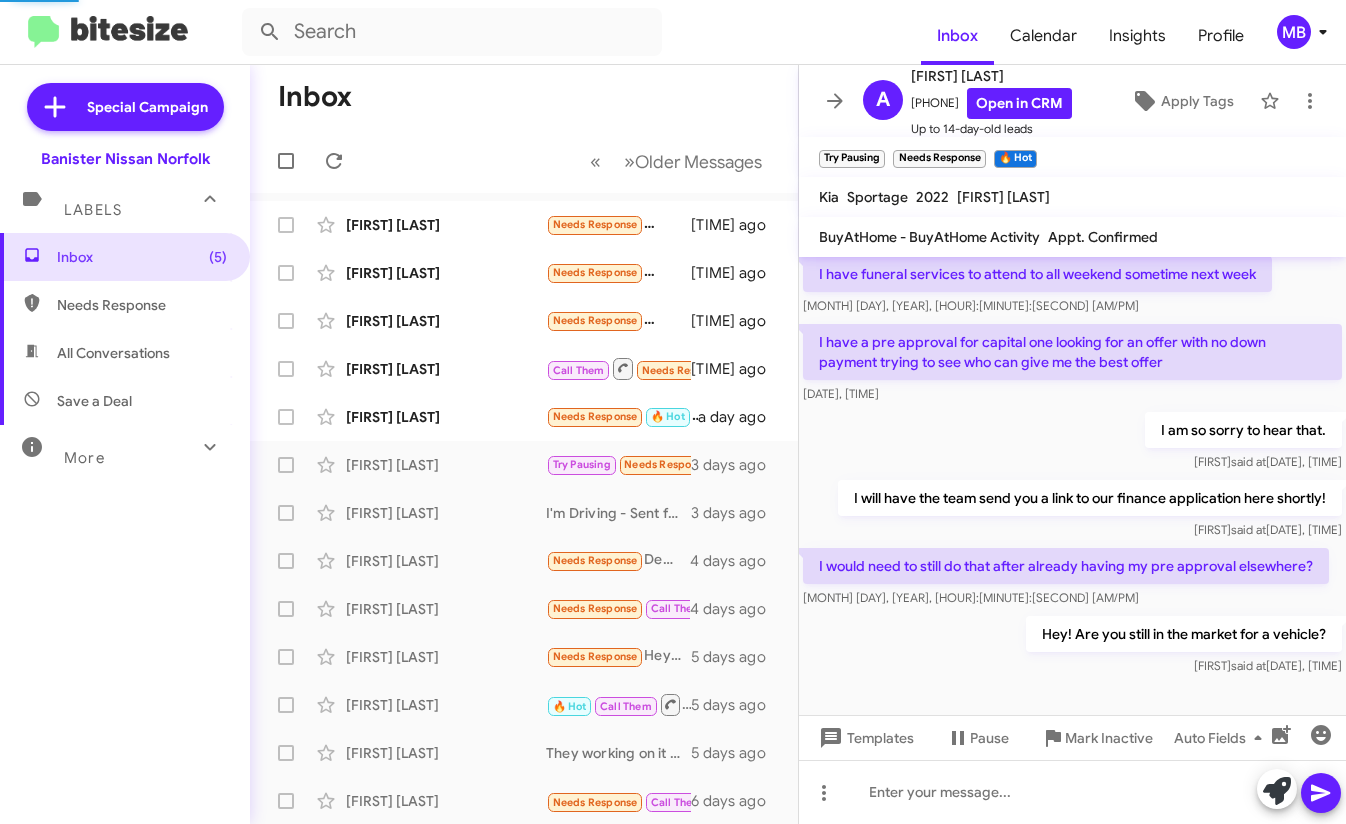 scroll, scrollTop: 0, scrollLeft: 0, axis: both 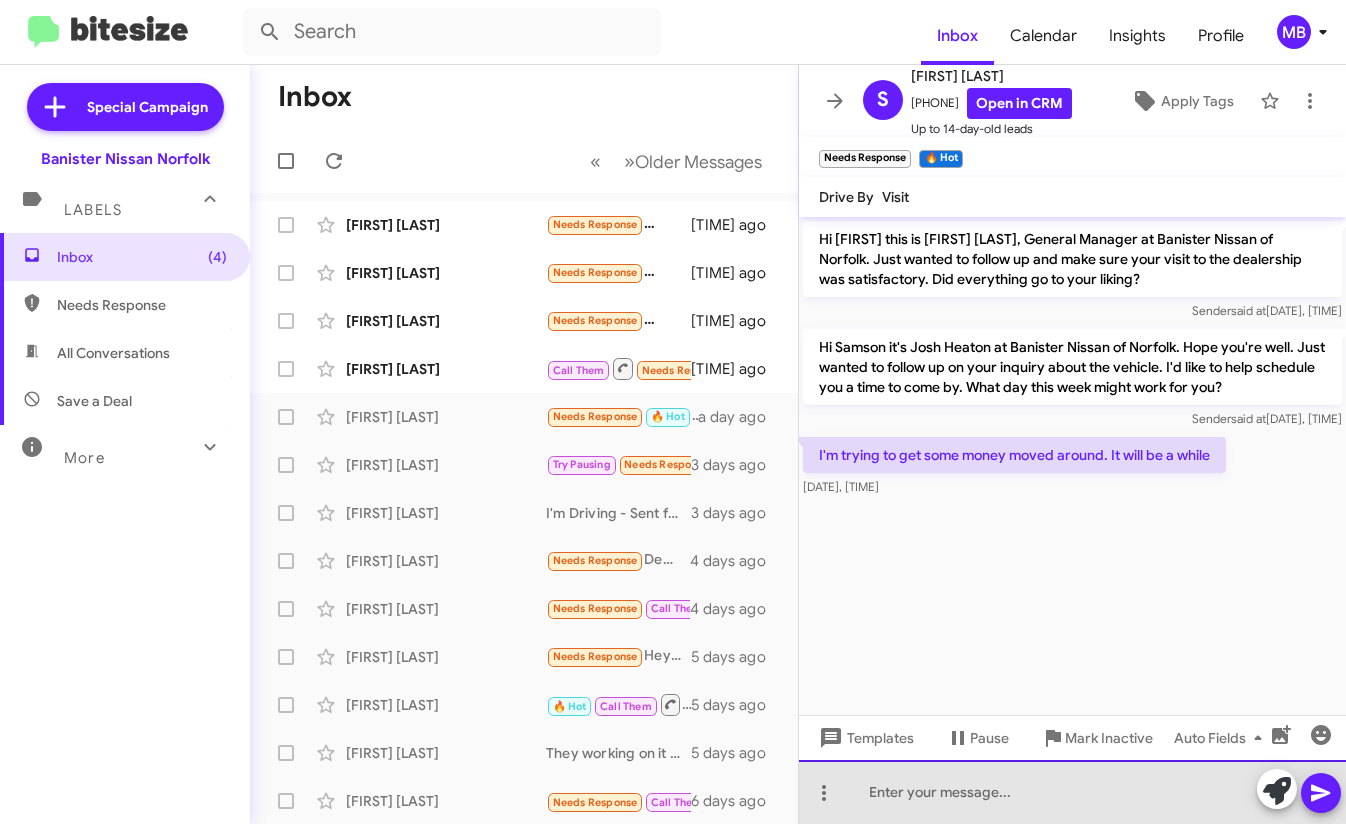 click 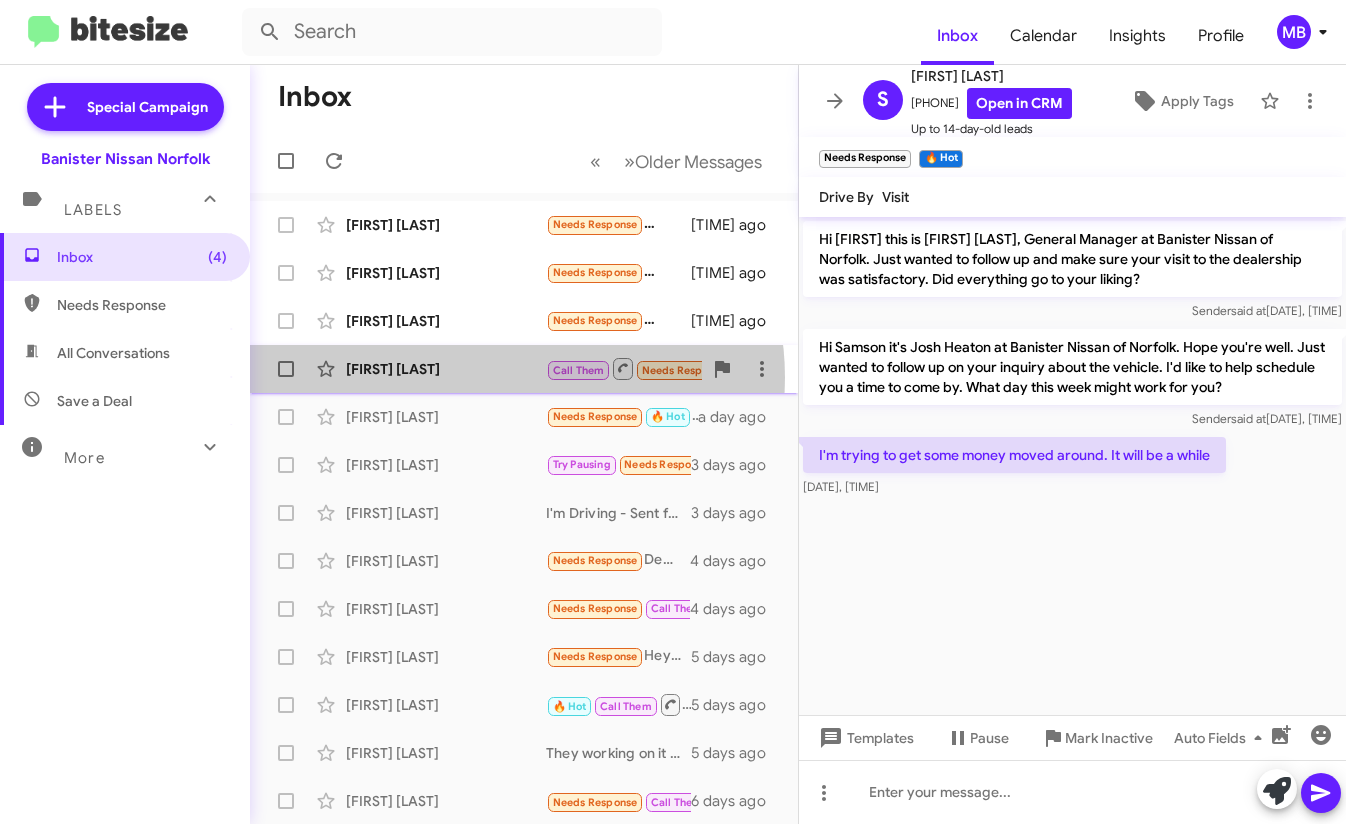 click on "[FIRST] [LAST]" 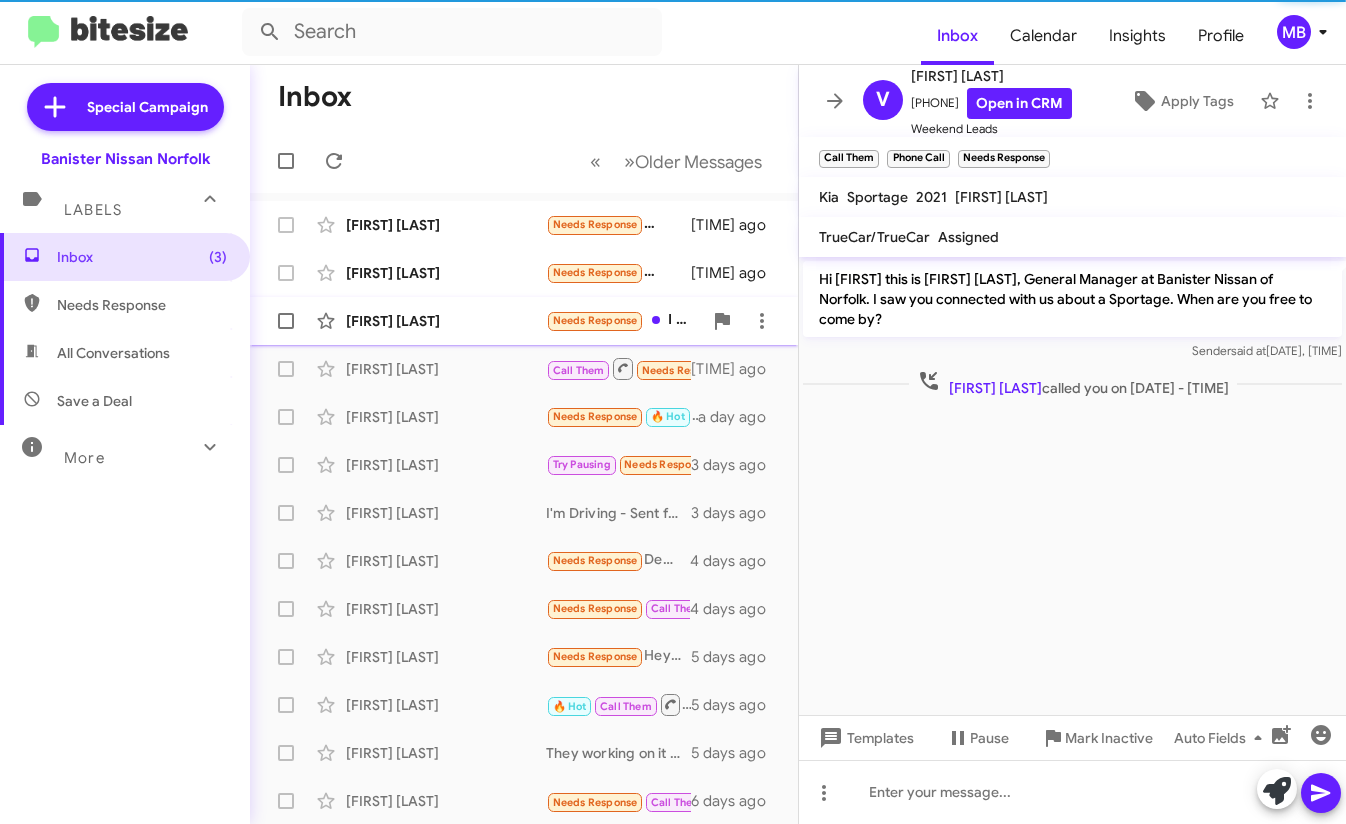 click on "[FIRST] [LAST]" 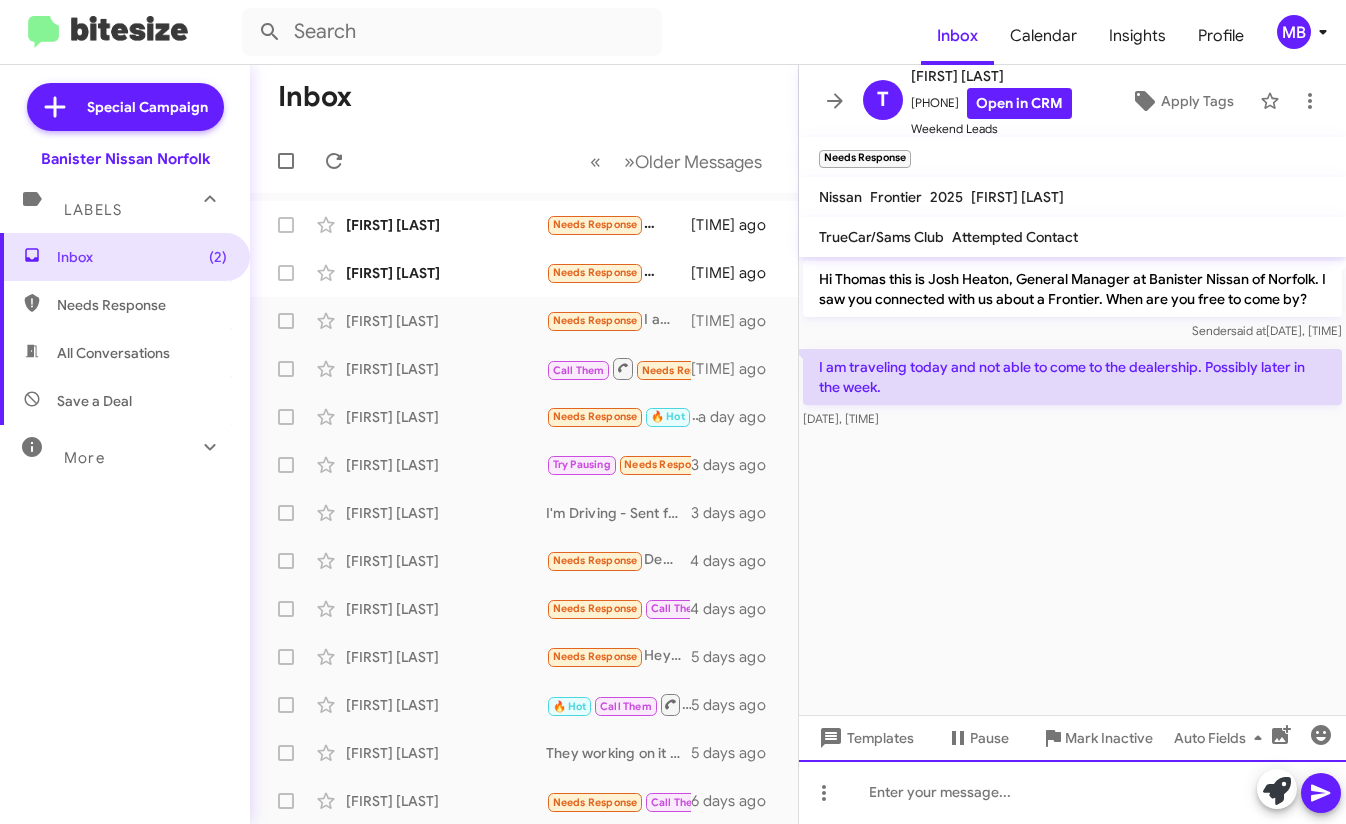 click 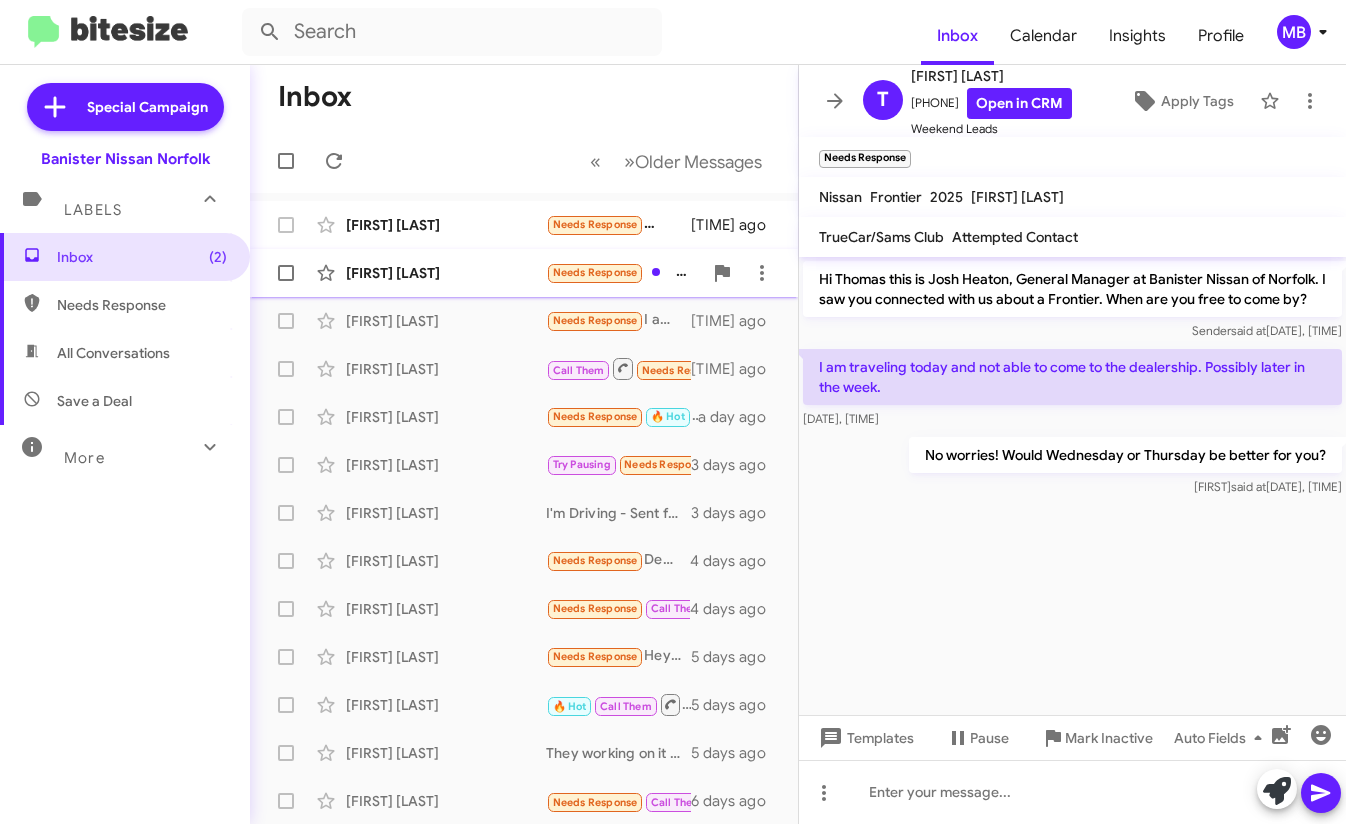 click on "Needs Response" 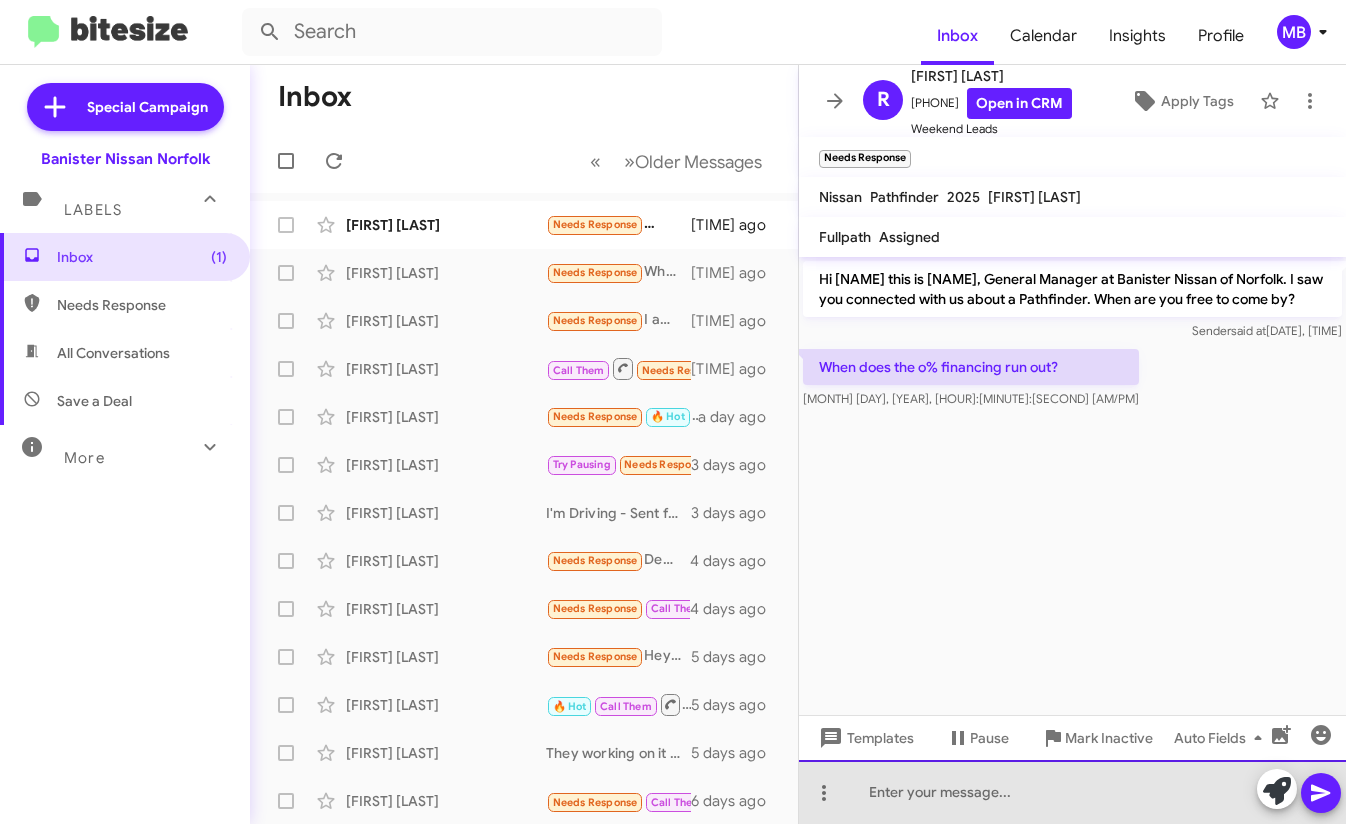 click 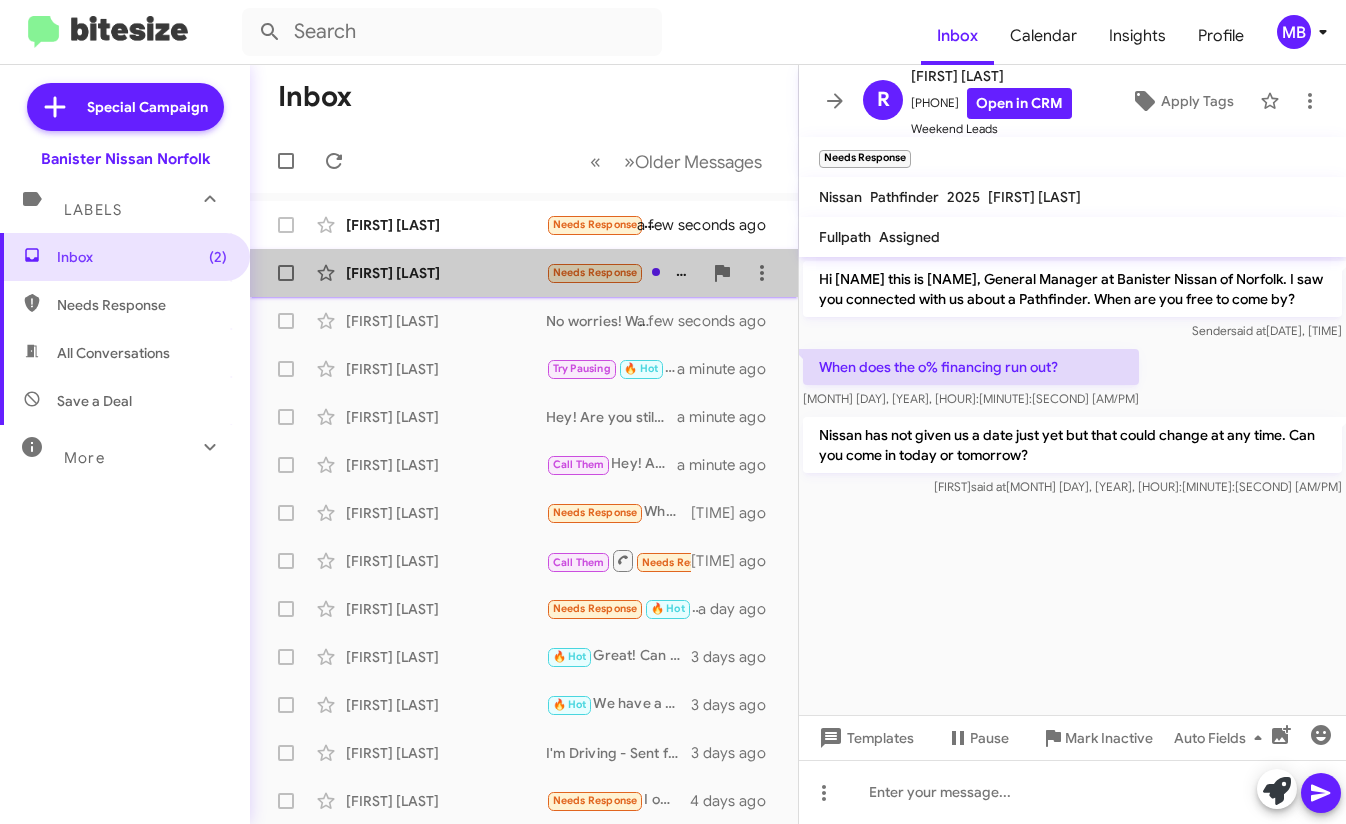 click on "[FIRST] [LAST]" 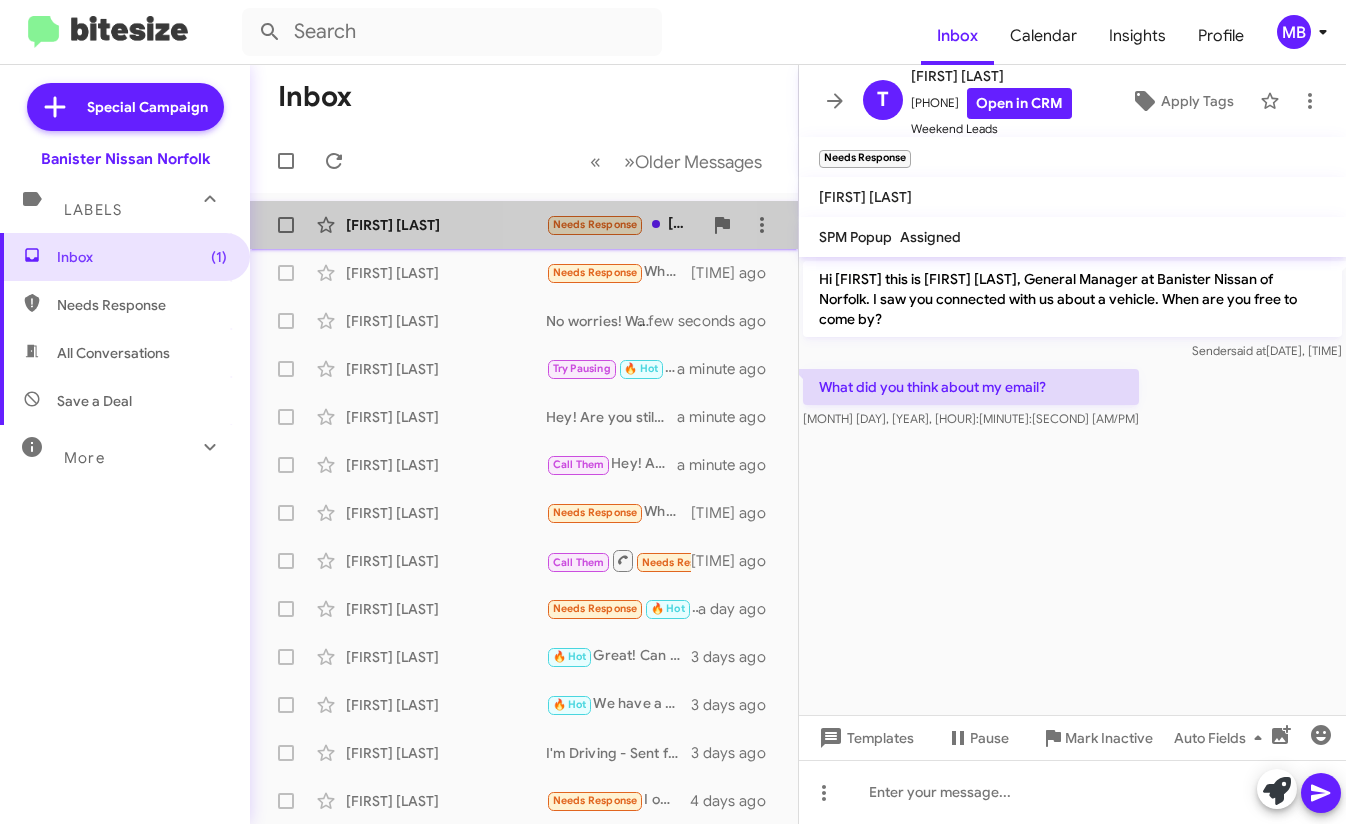 click on "Needs Response" 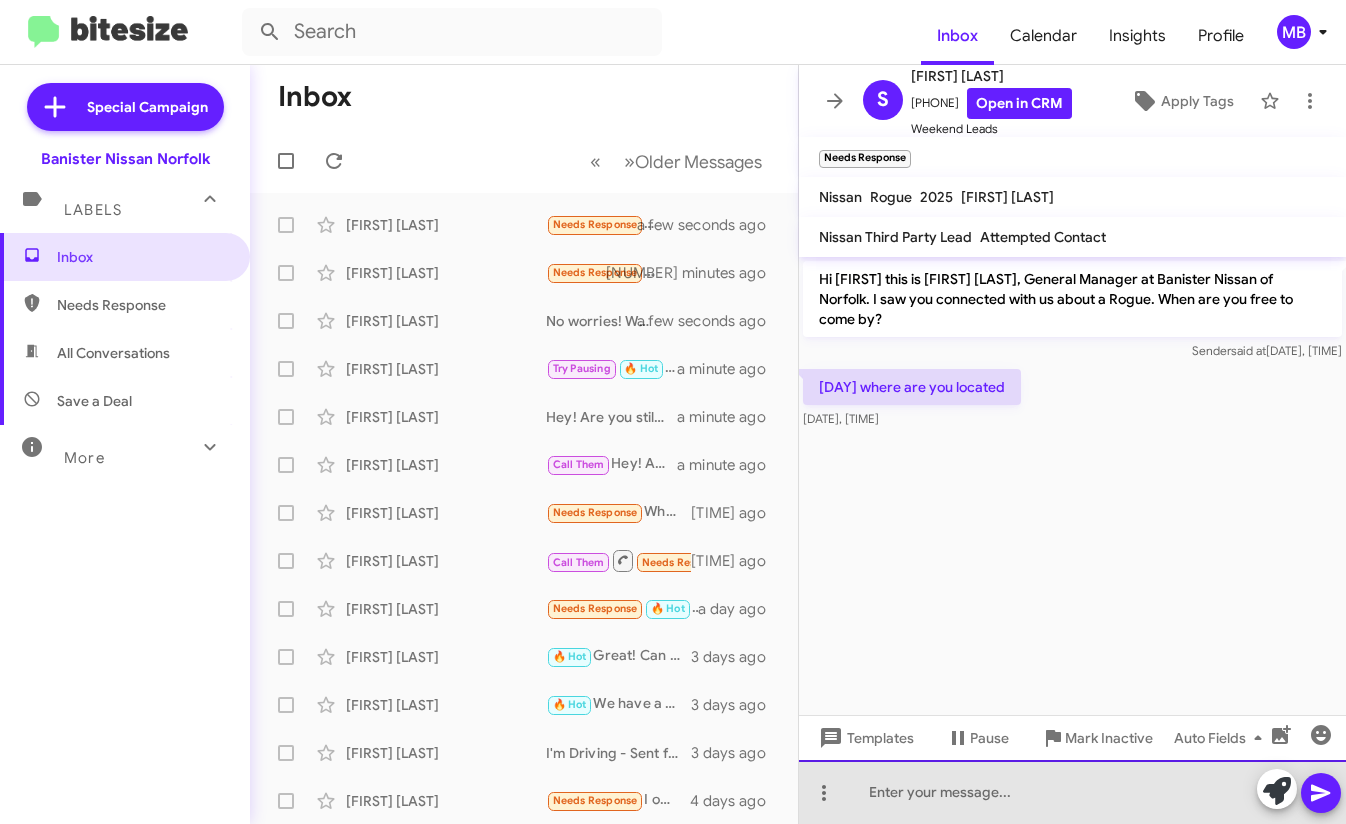 click 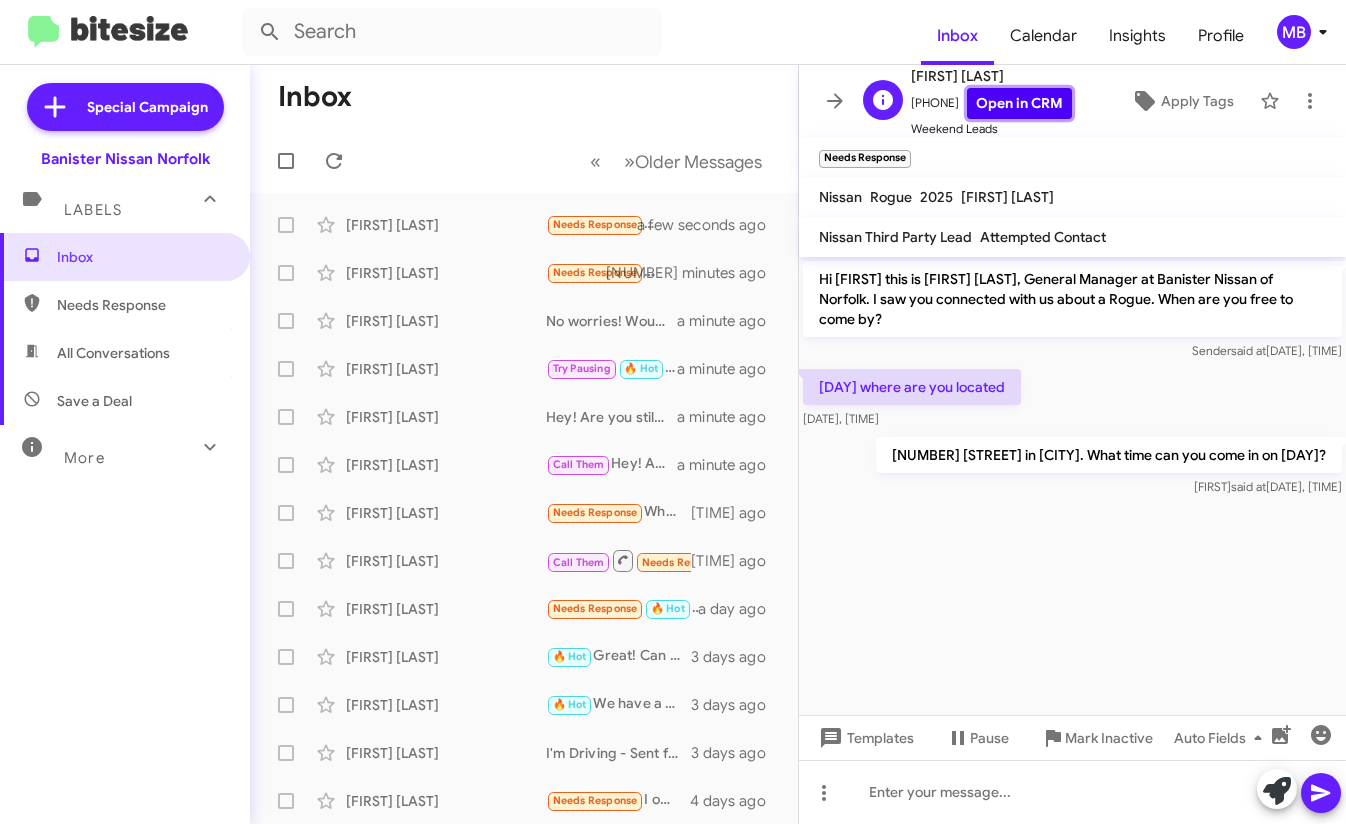 click on "Open in CRM" 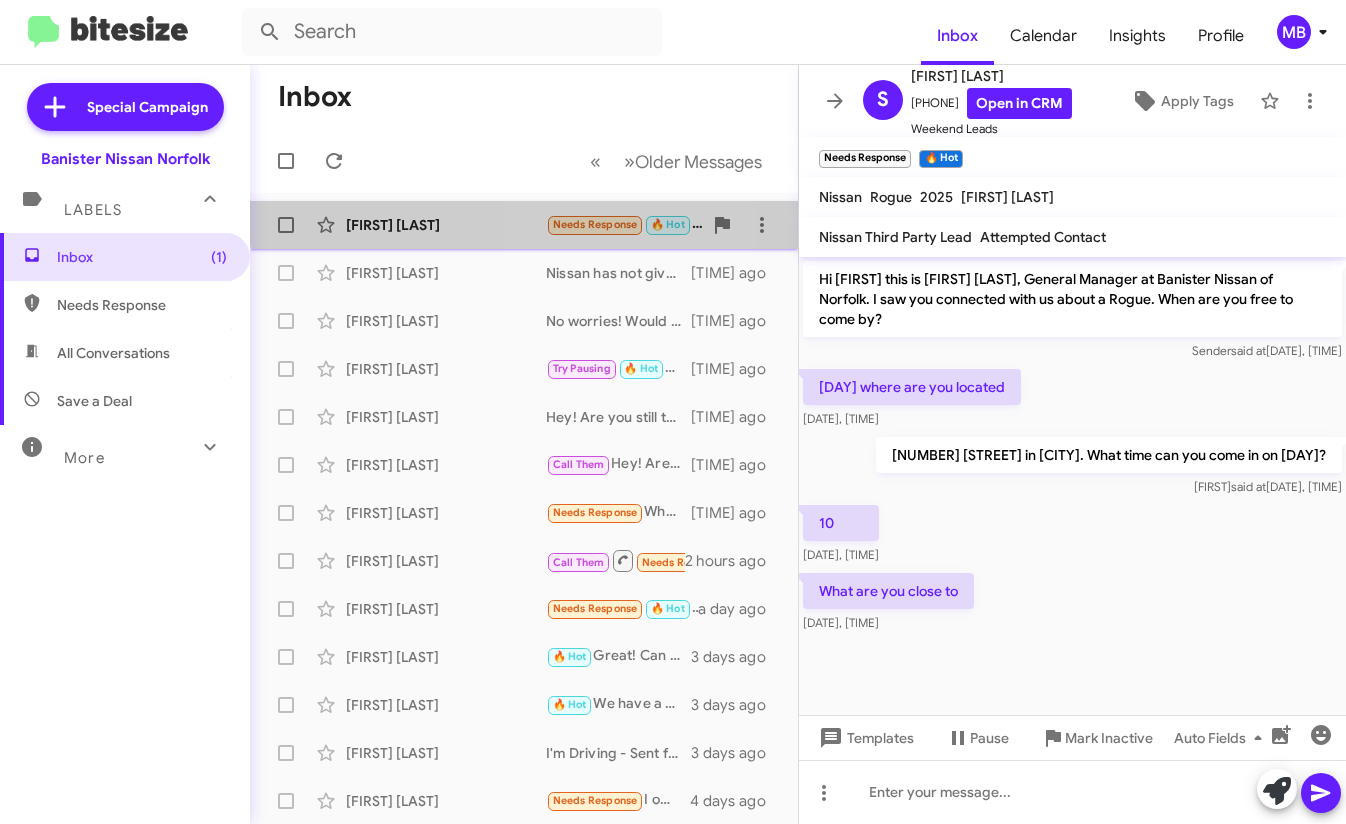 click on "[FIRST] [LAST] Needs Response 🔥 Hot What are you close to [TIME] ago" 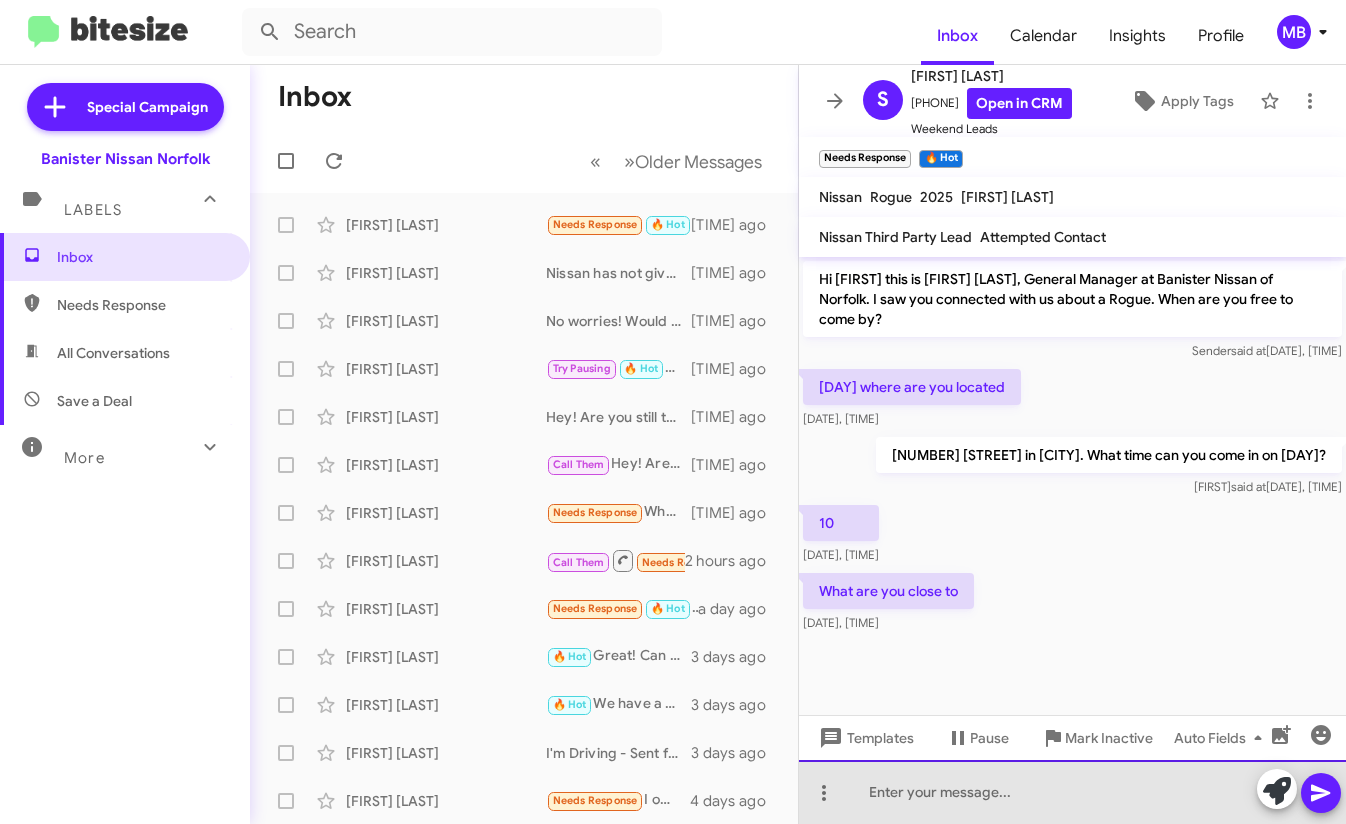 click 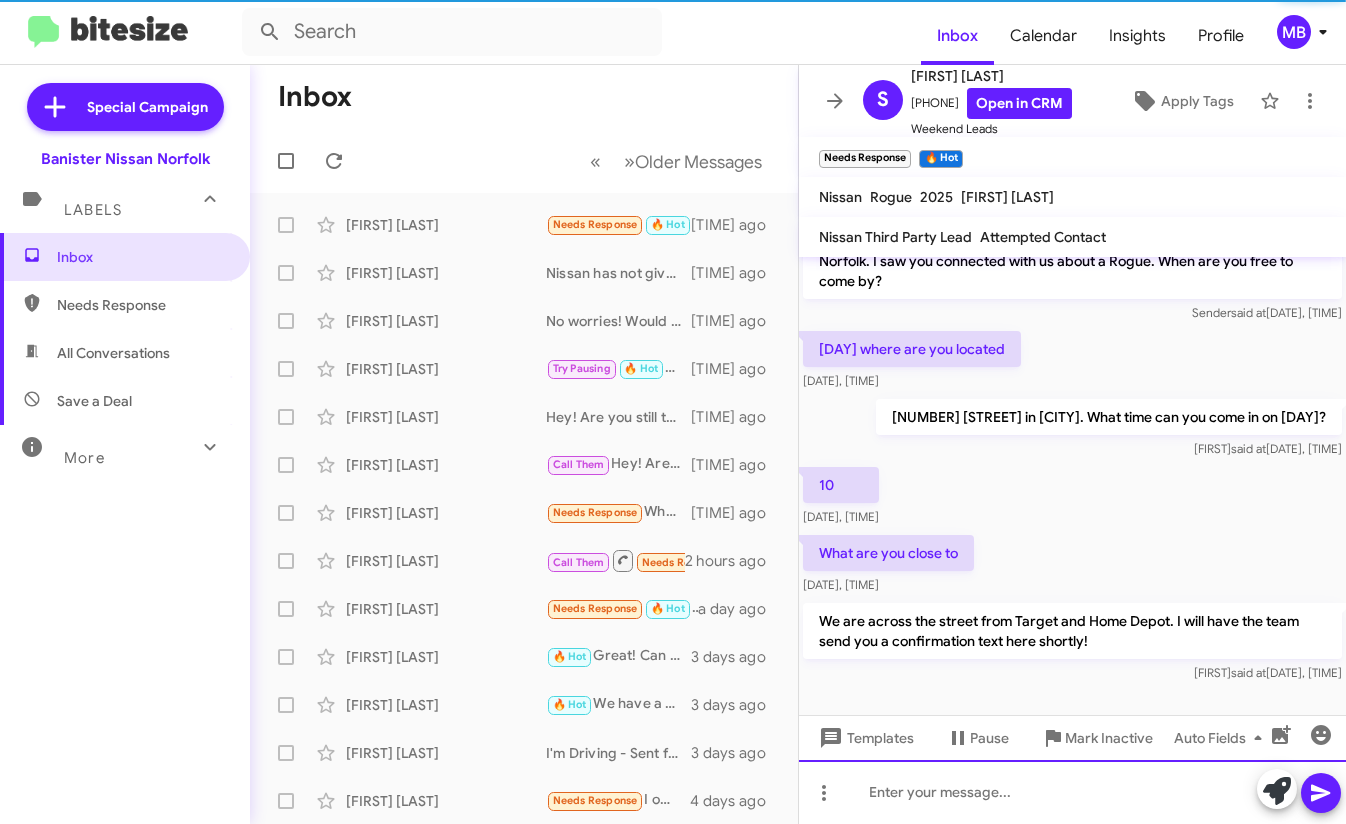 scroll, scrollTop: 39, scrollLeft: 0, axis: vertical 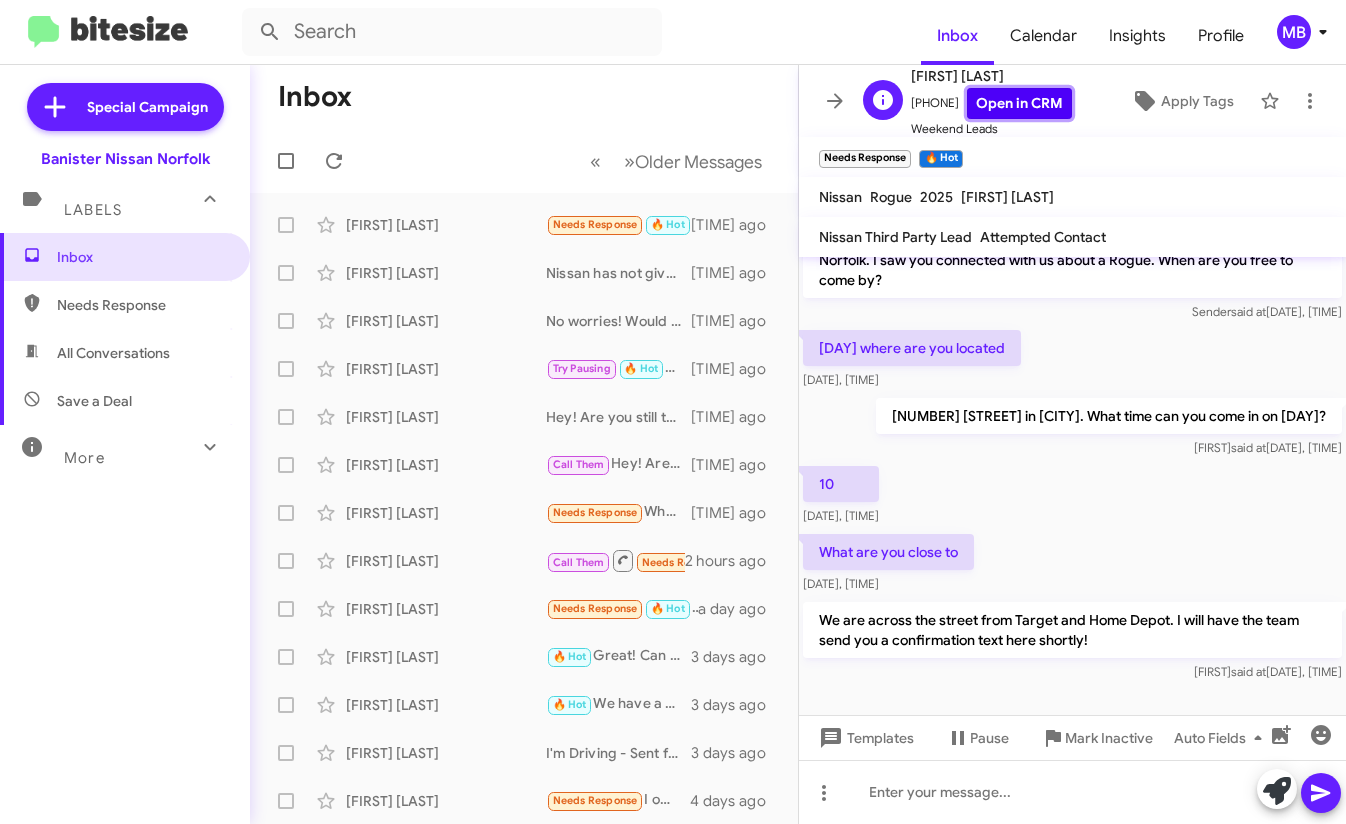 click on "Open in CRM" 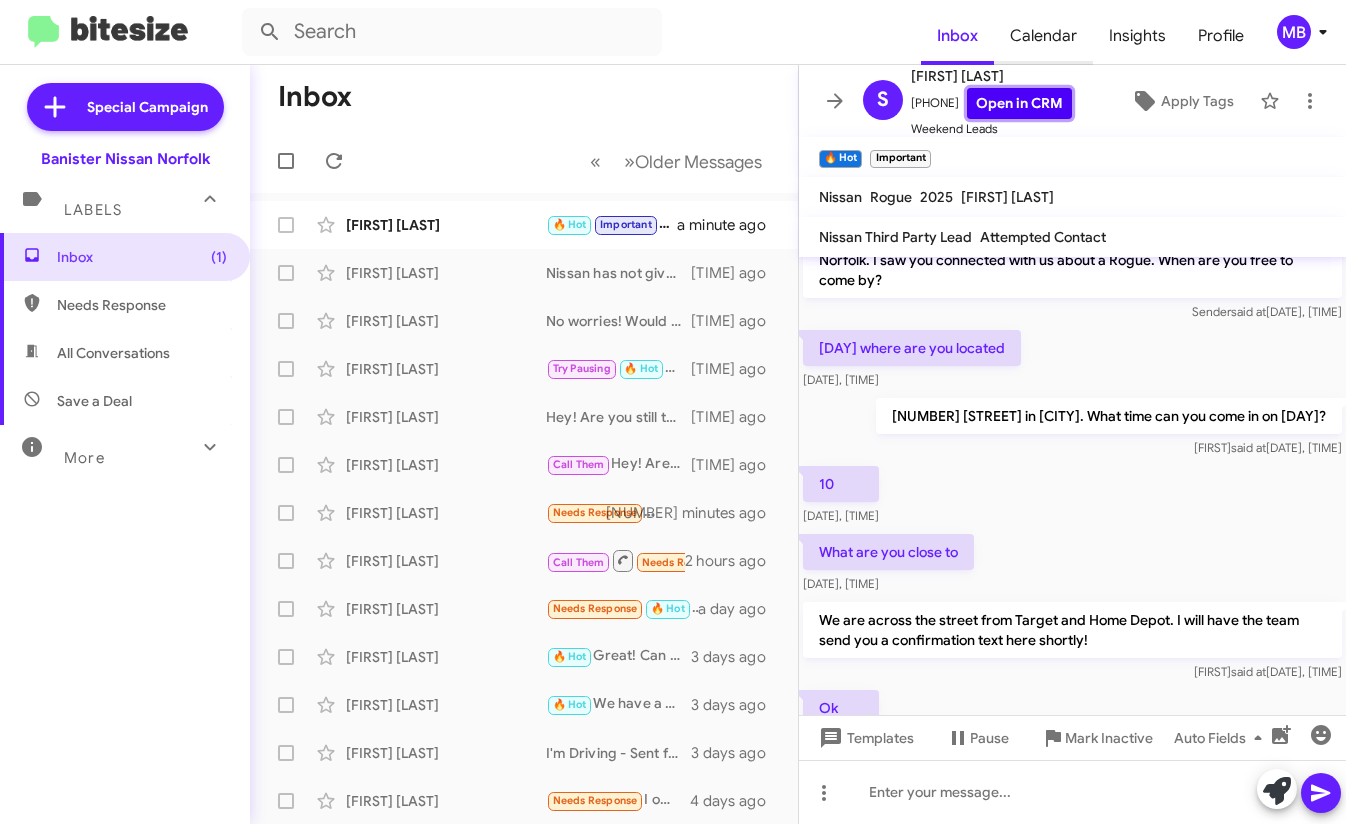 scroll, scrollTop: 112, scrollLeft: 0, axis: vertical 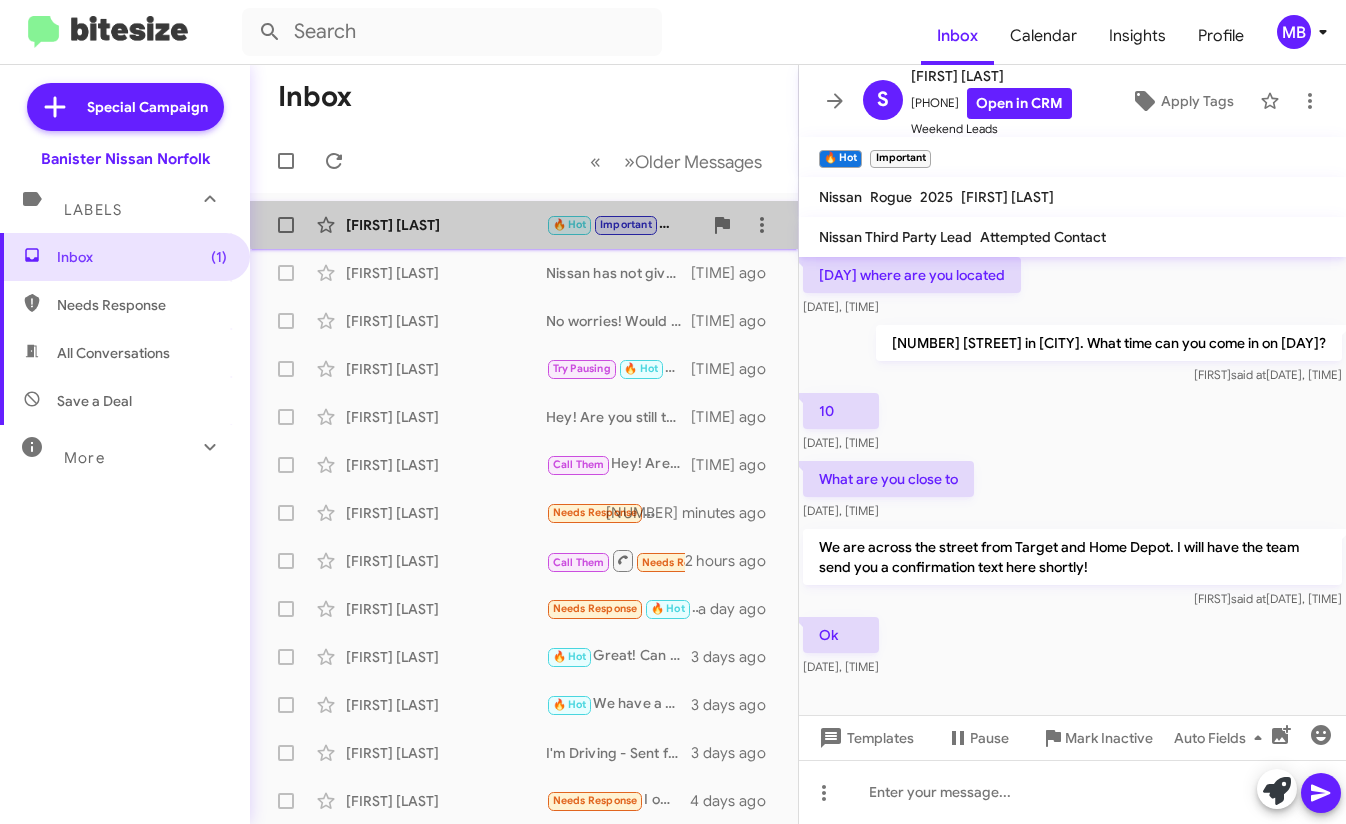 click on "[FIRST] [LAST]" 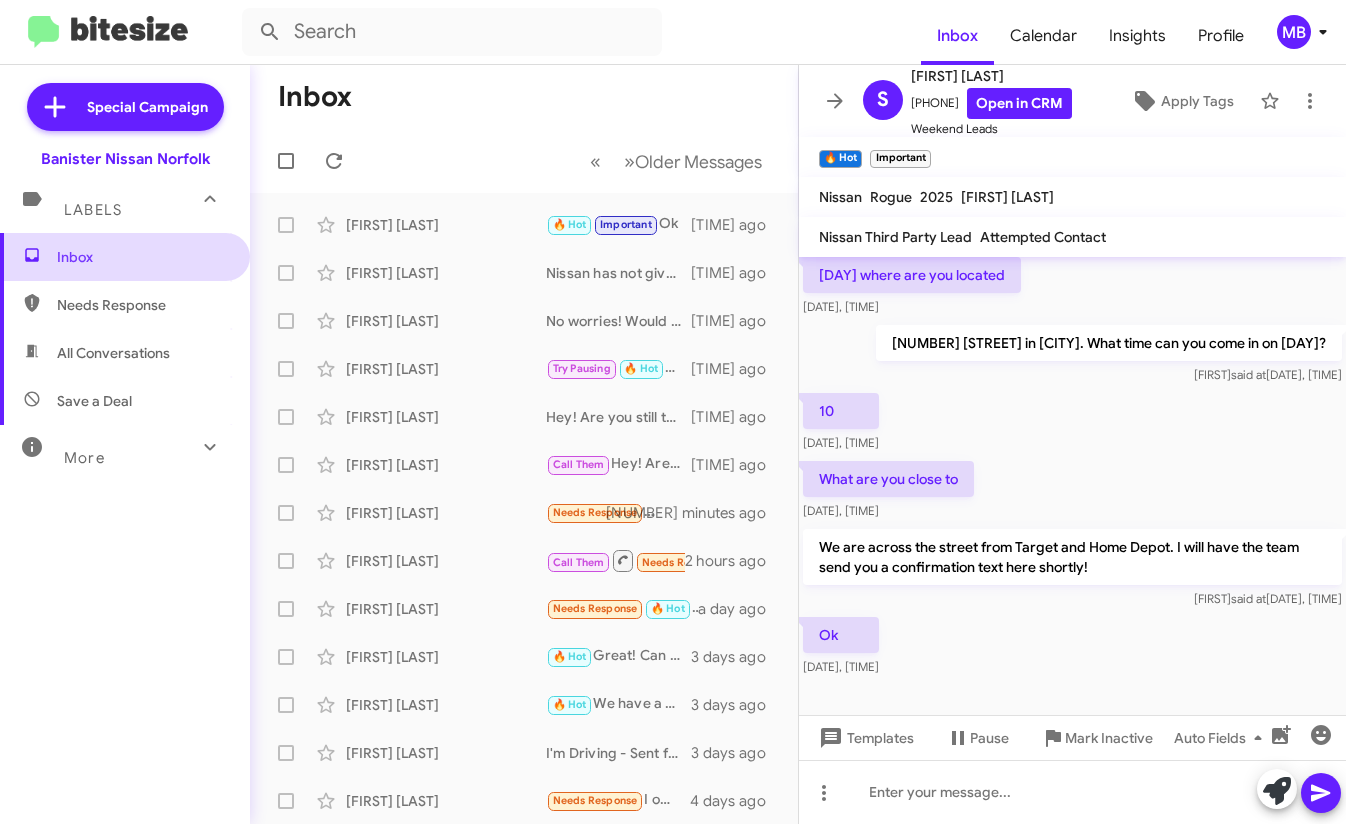 click on "Inbox" at bounding box center (142, 257) 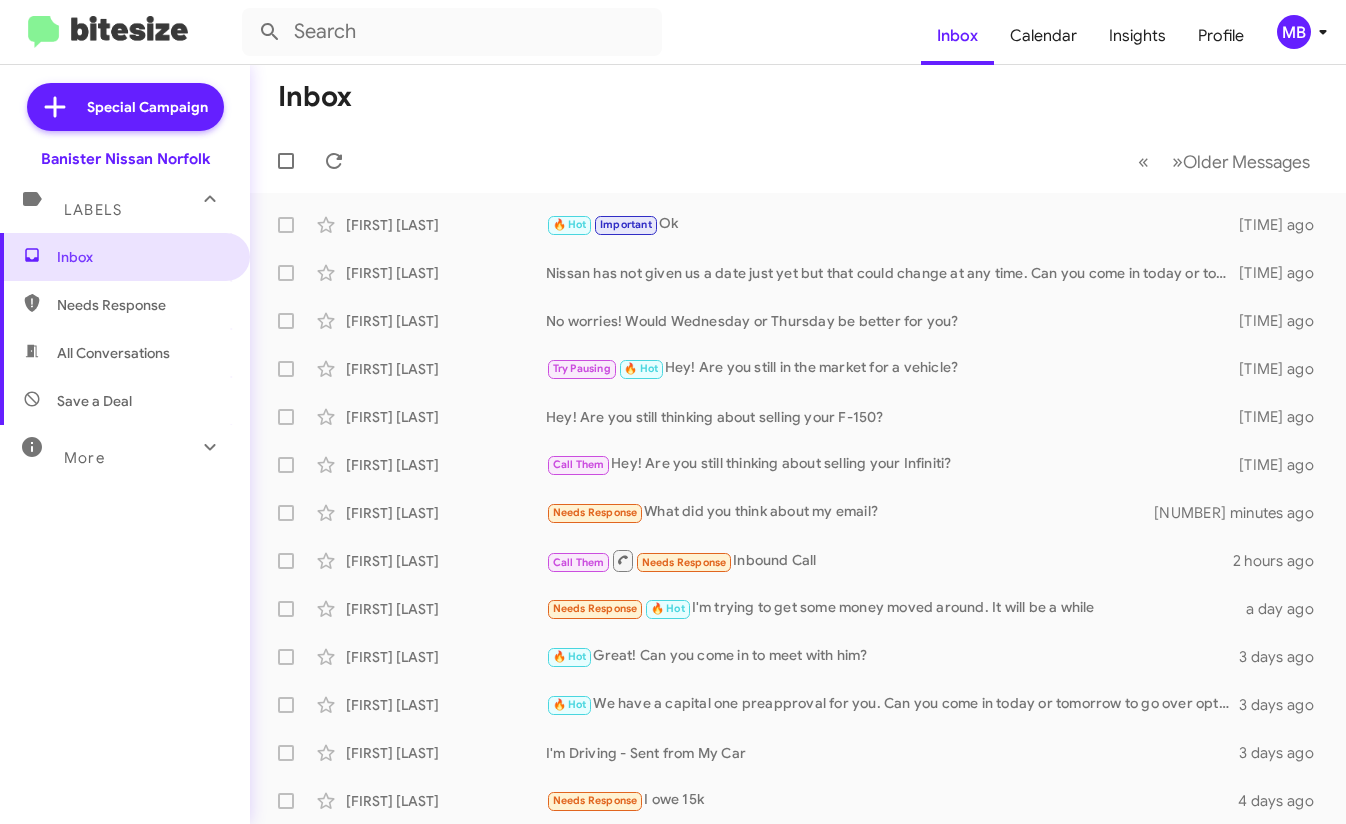click on "Labels" at bounding box center [105, 201] 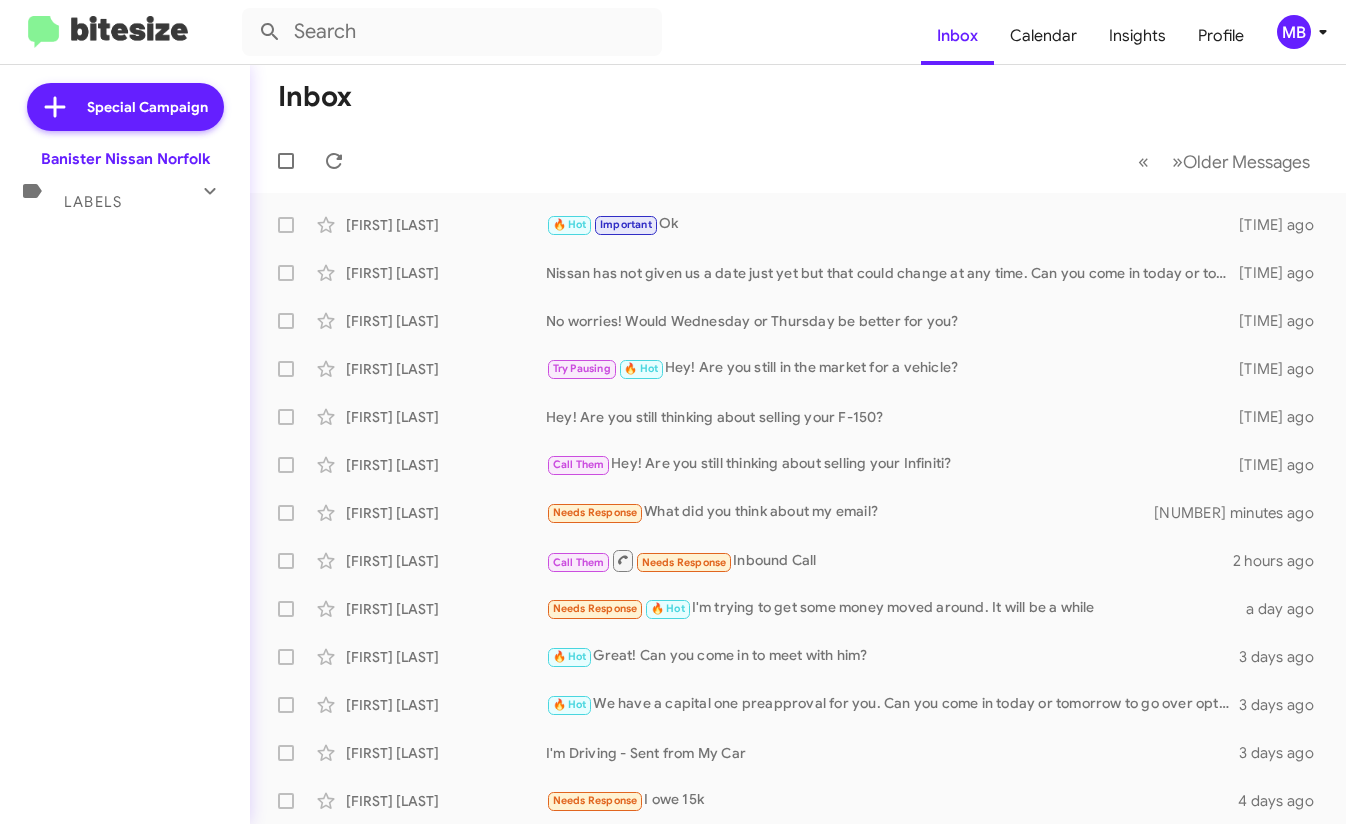 click on "Labels" at bounding box center [125, 193] 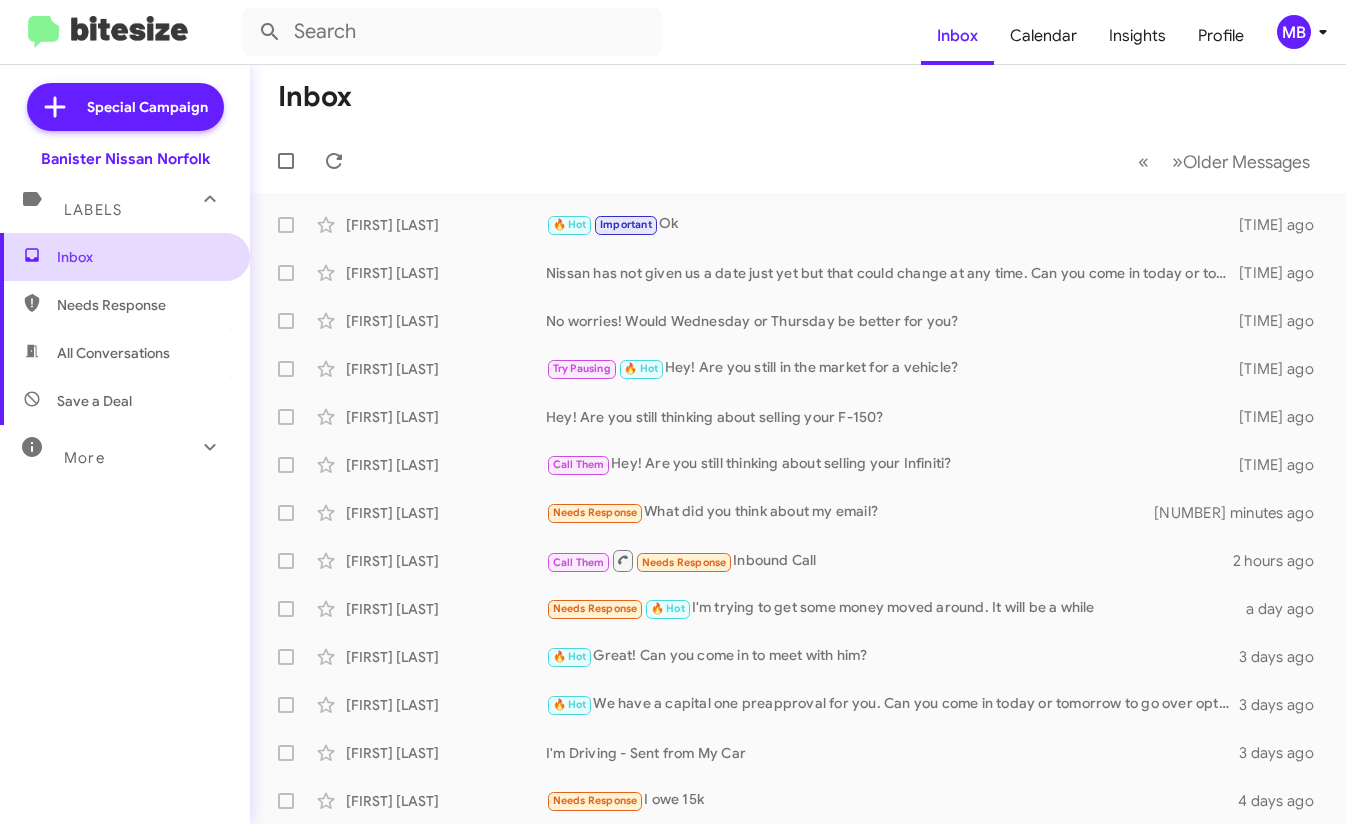 click on "Inbox" at bounding box center [142, 257] 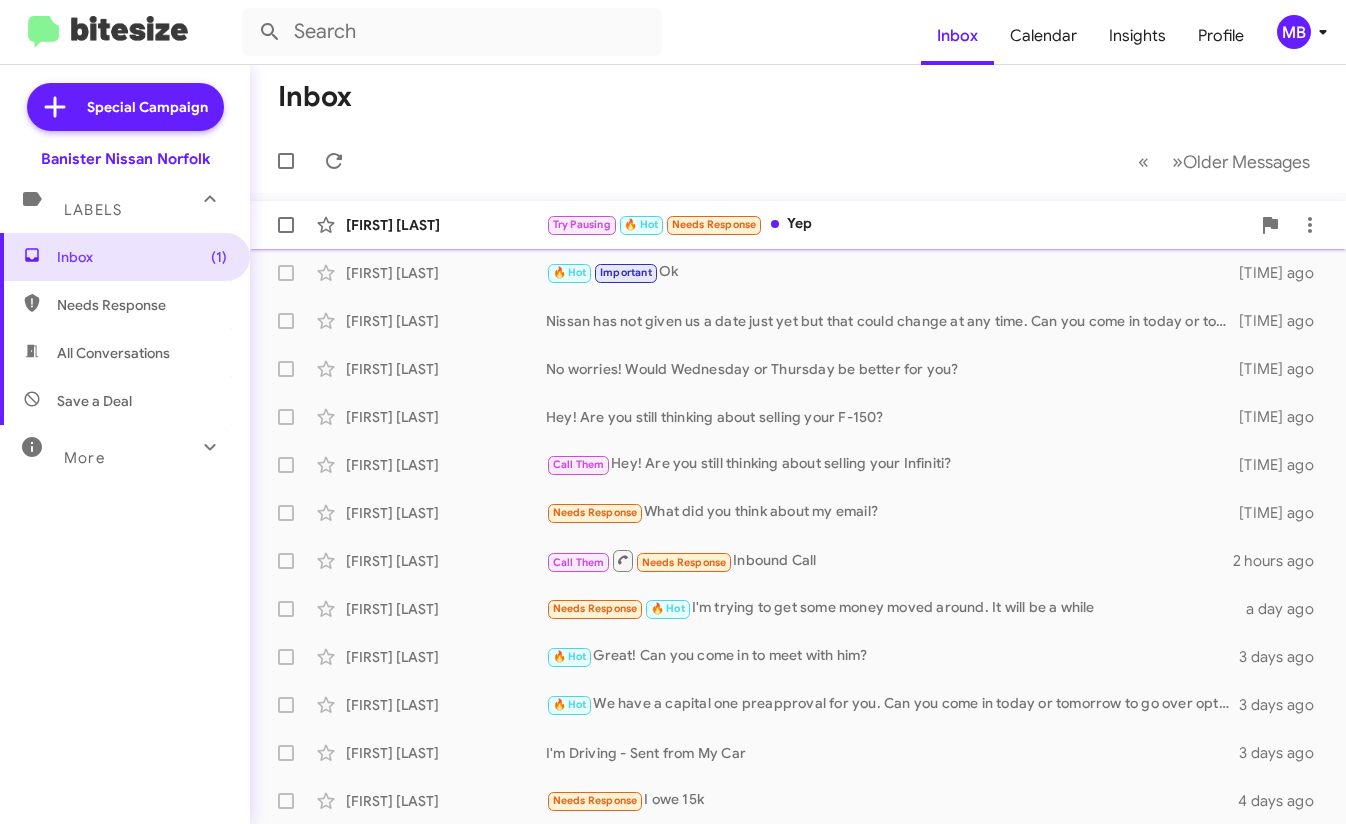 click on "Try Pausing   🔥 Hot   Needs Response   Yep" 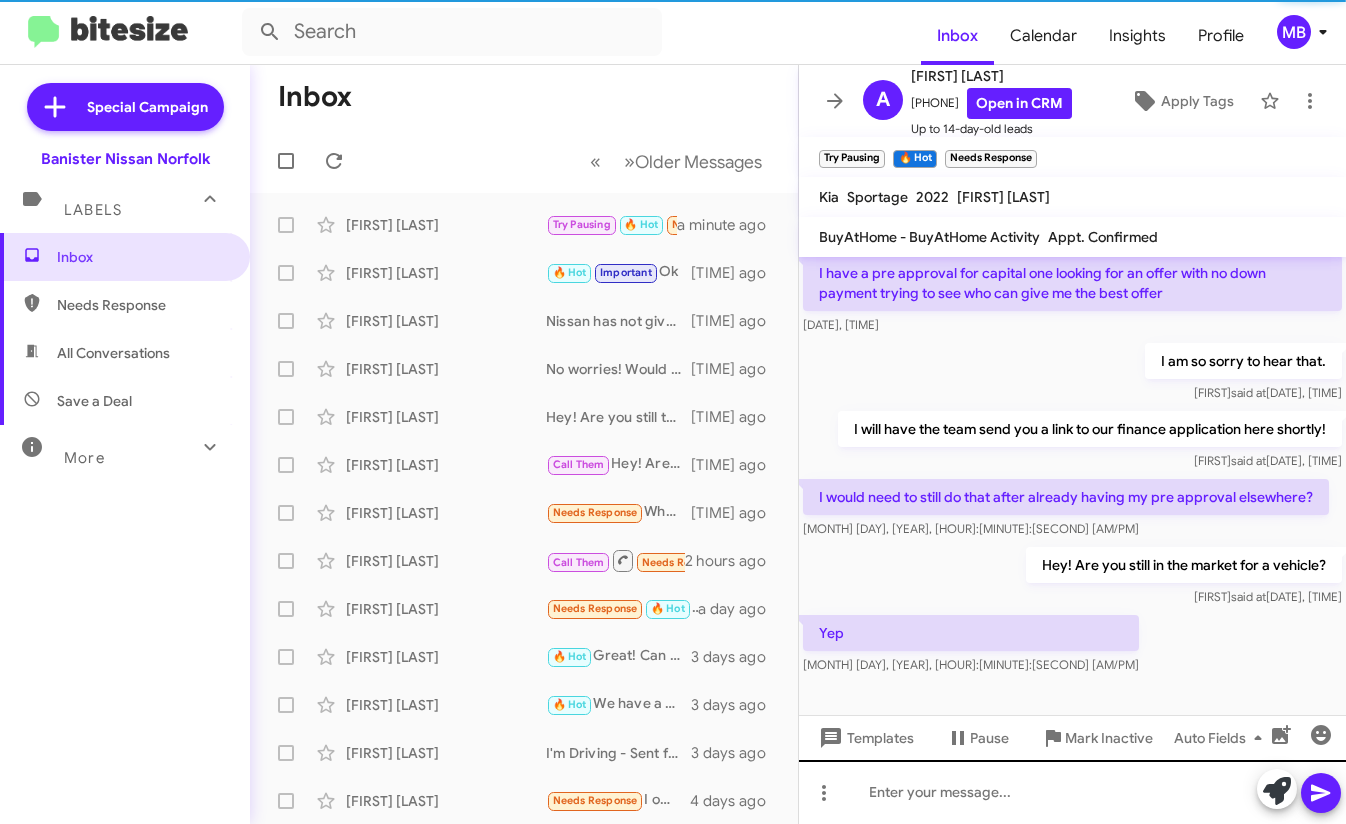 scroll, scrollTop: 185, scrollLeft: 0, axis: vertical 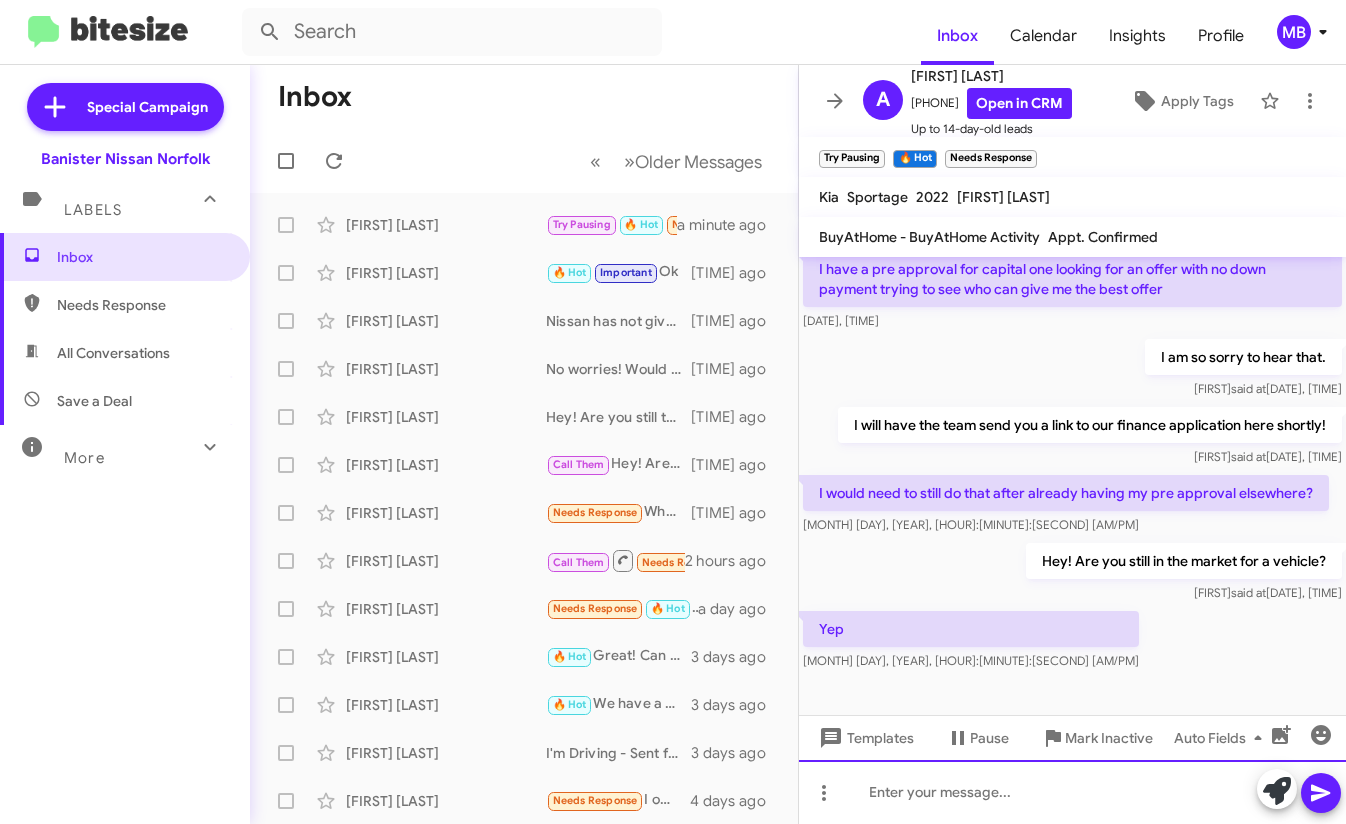 click 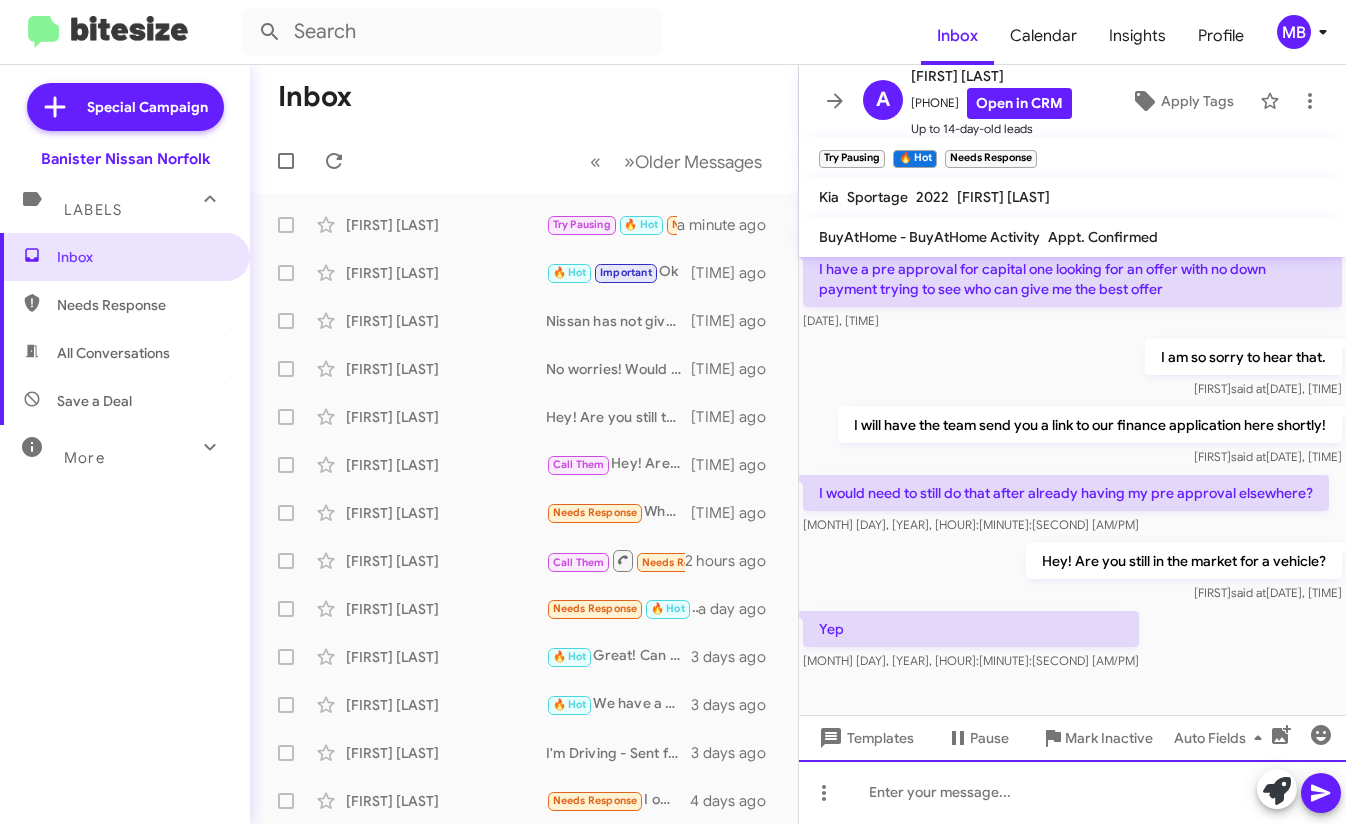 type 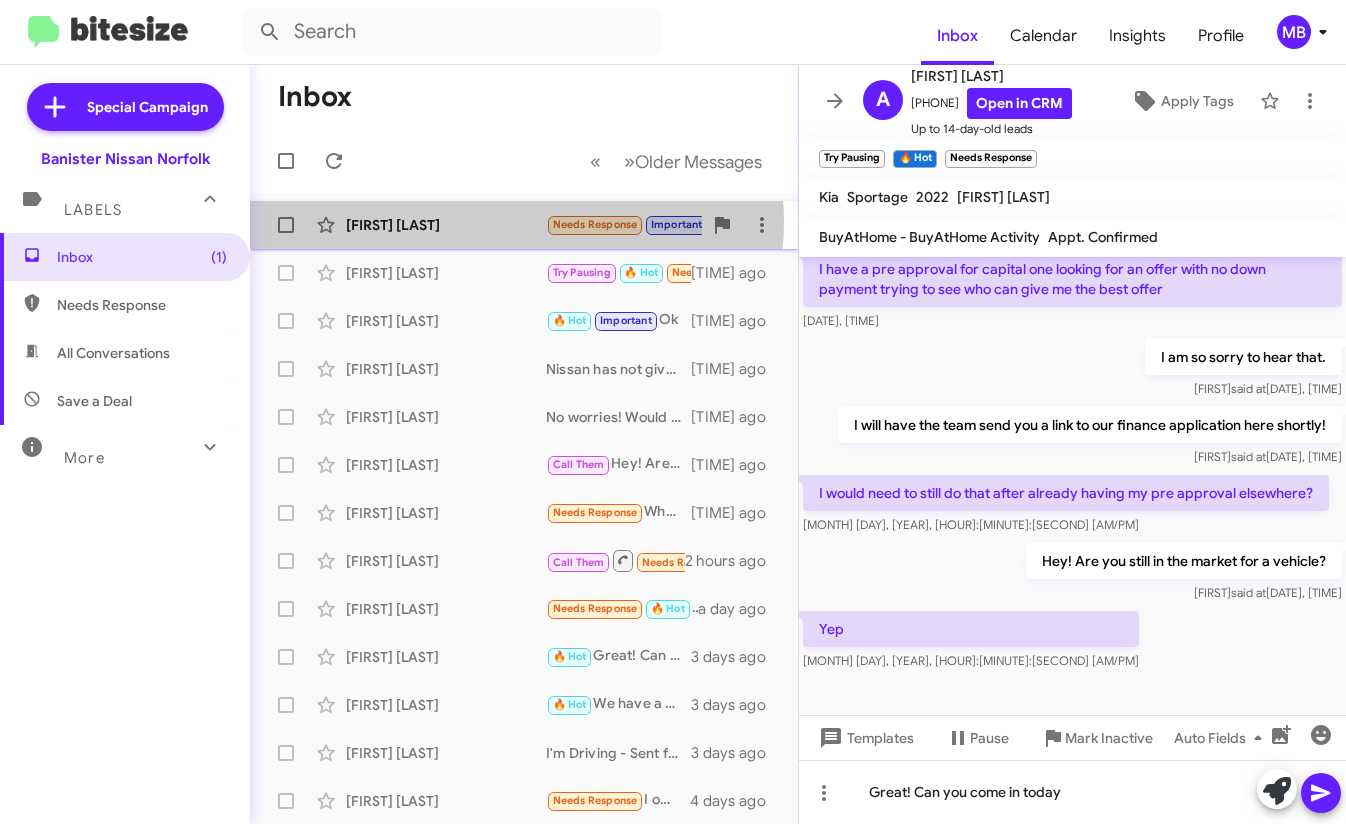 click on "[FIRST] [LAST]" 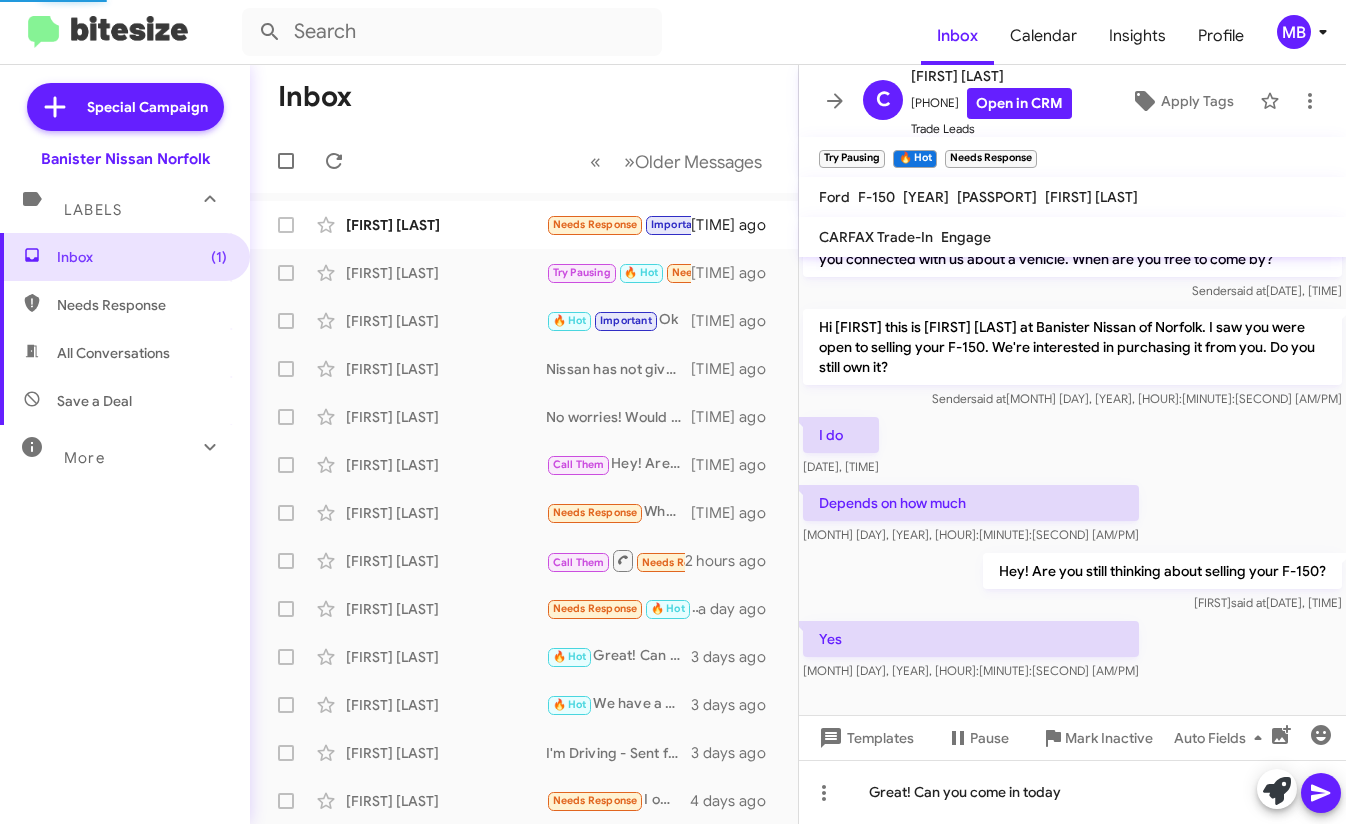 scroll, scrollTop: 59, scrollLeft: 0, axis: vertical 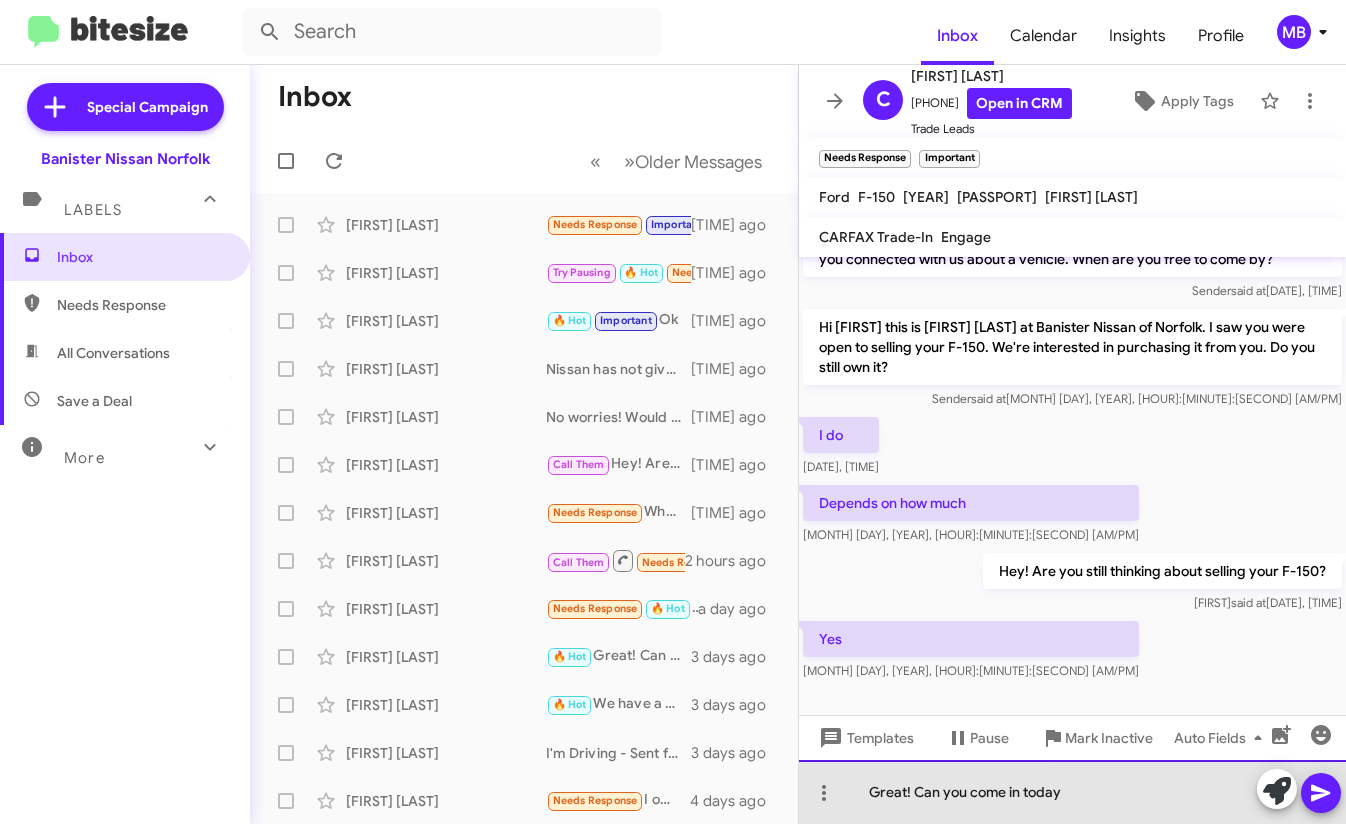 click on "Great! Can you come in today" 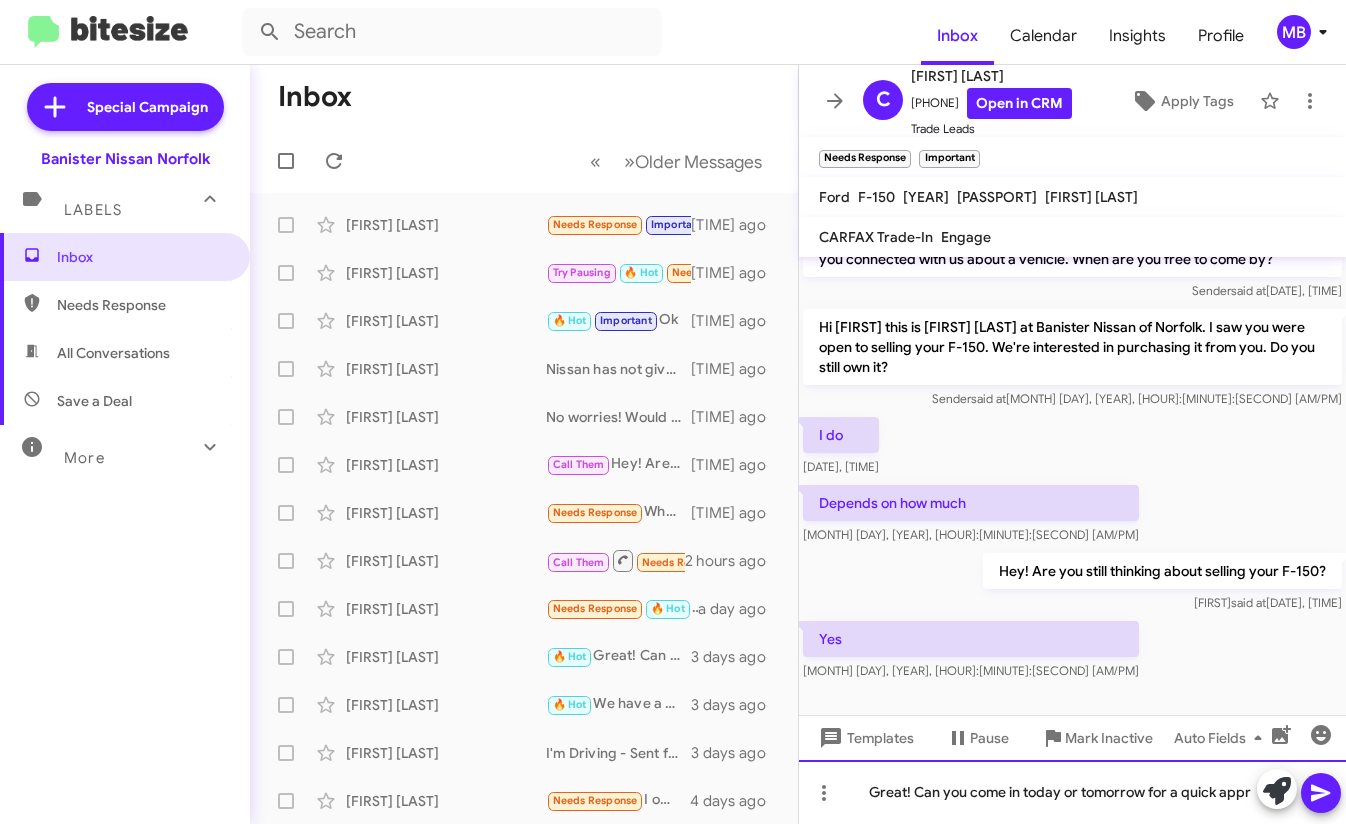 scroll, scrollTop: 79, scrollLeft: 0, axis: vertical 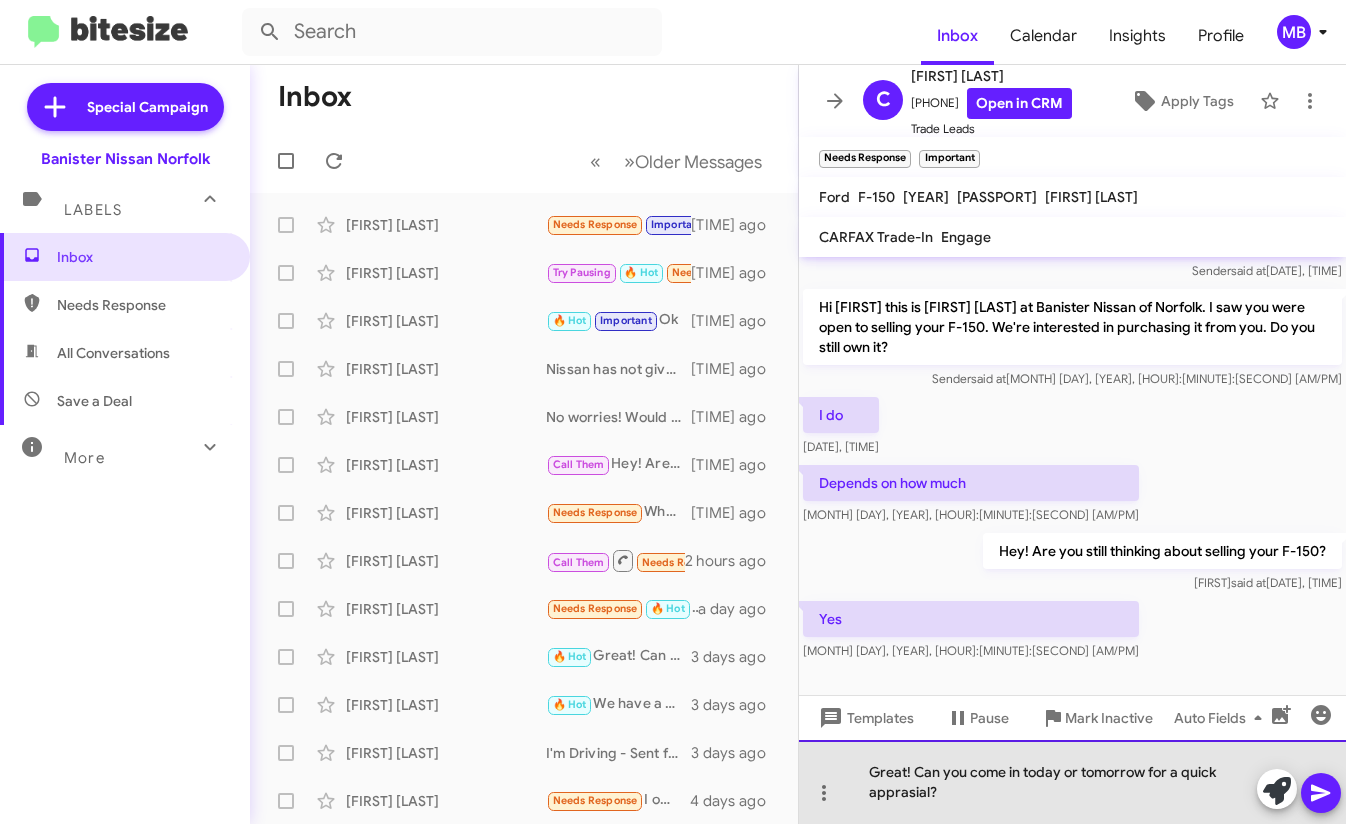 click on "Great! Can you come in today or tomorrow for a quick apprasial?" 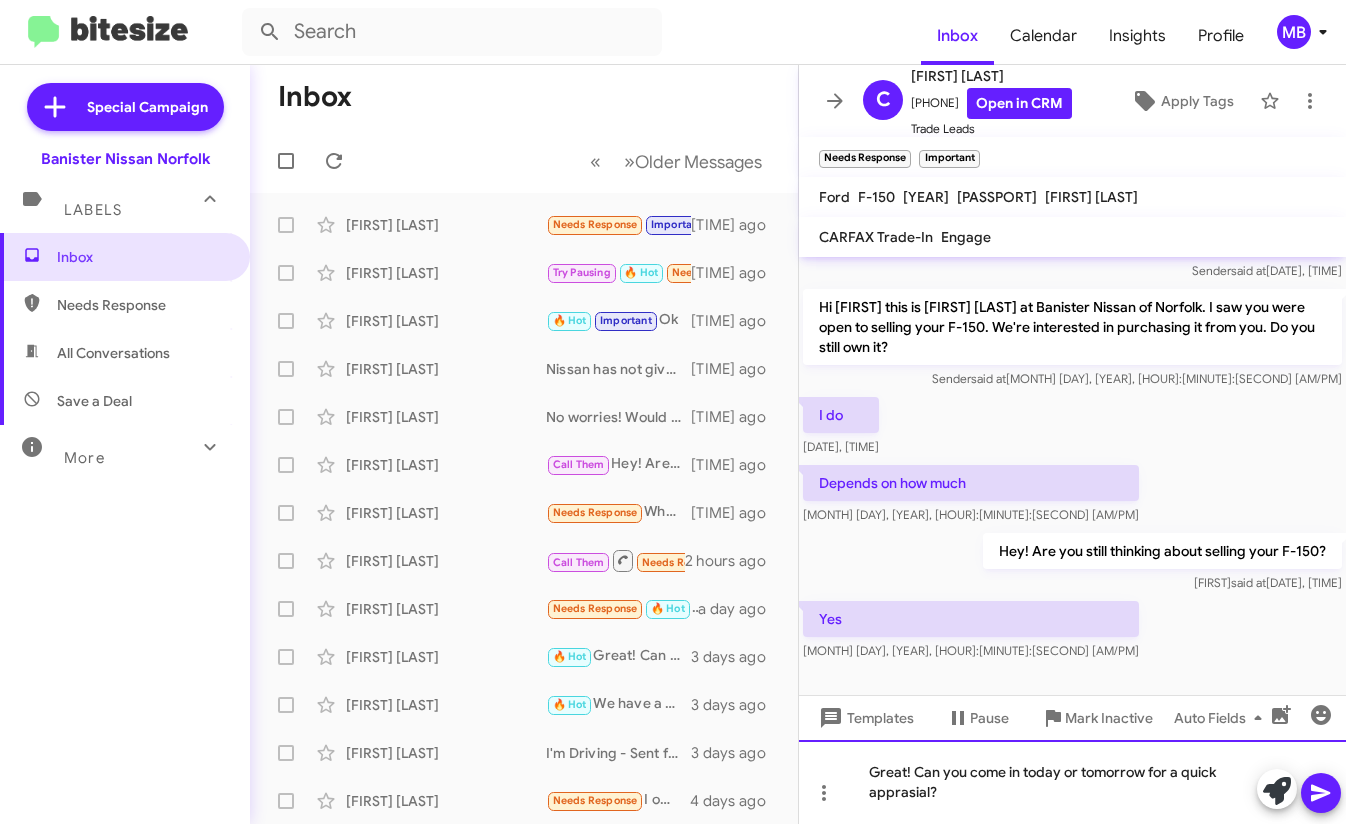 click on "Possible spelling mistake found. appra is al Ignore" 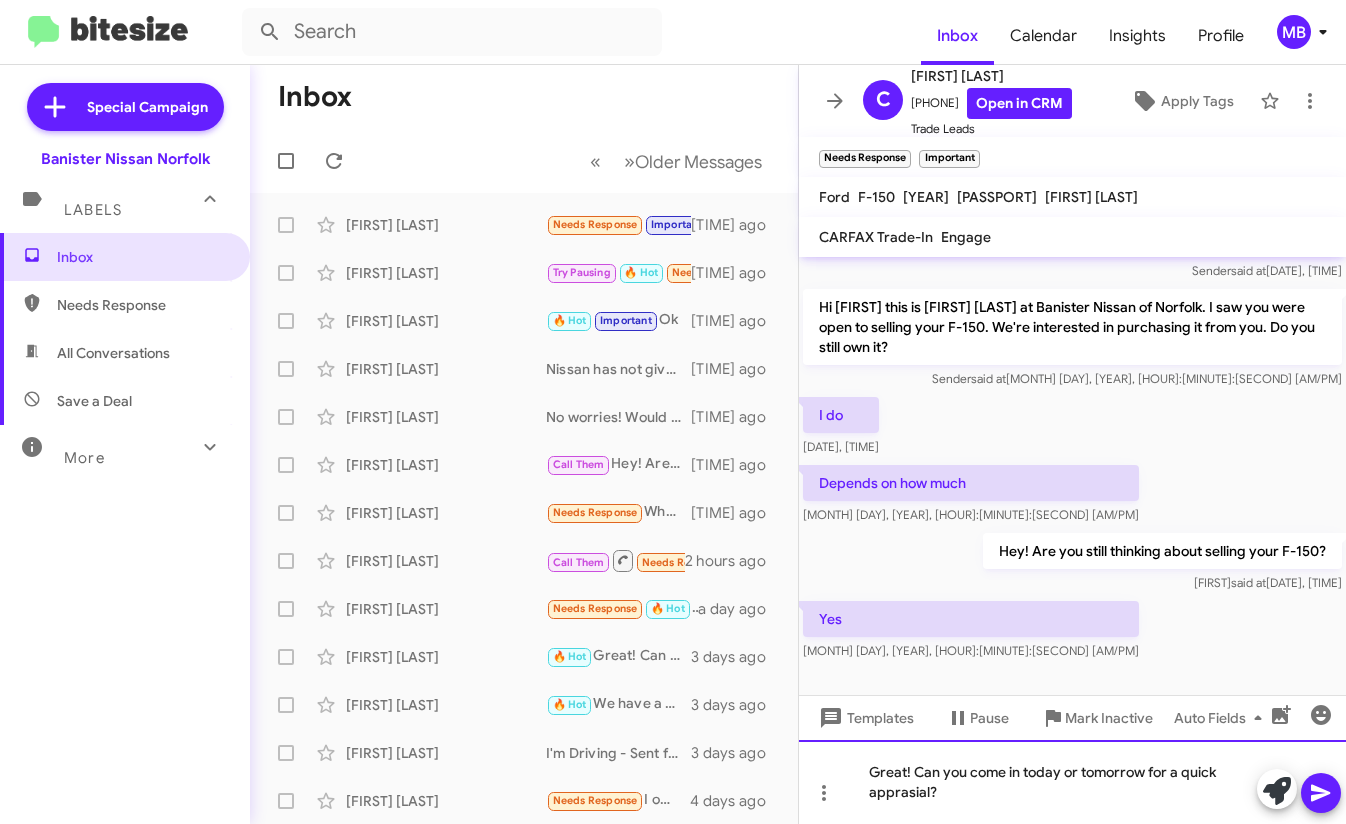 click on "appra is al" 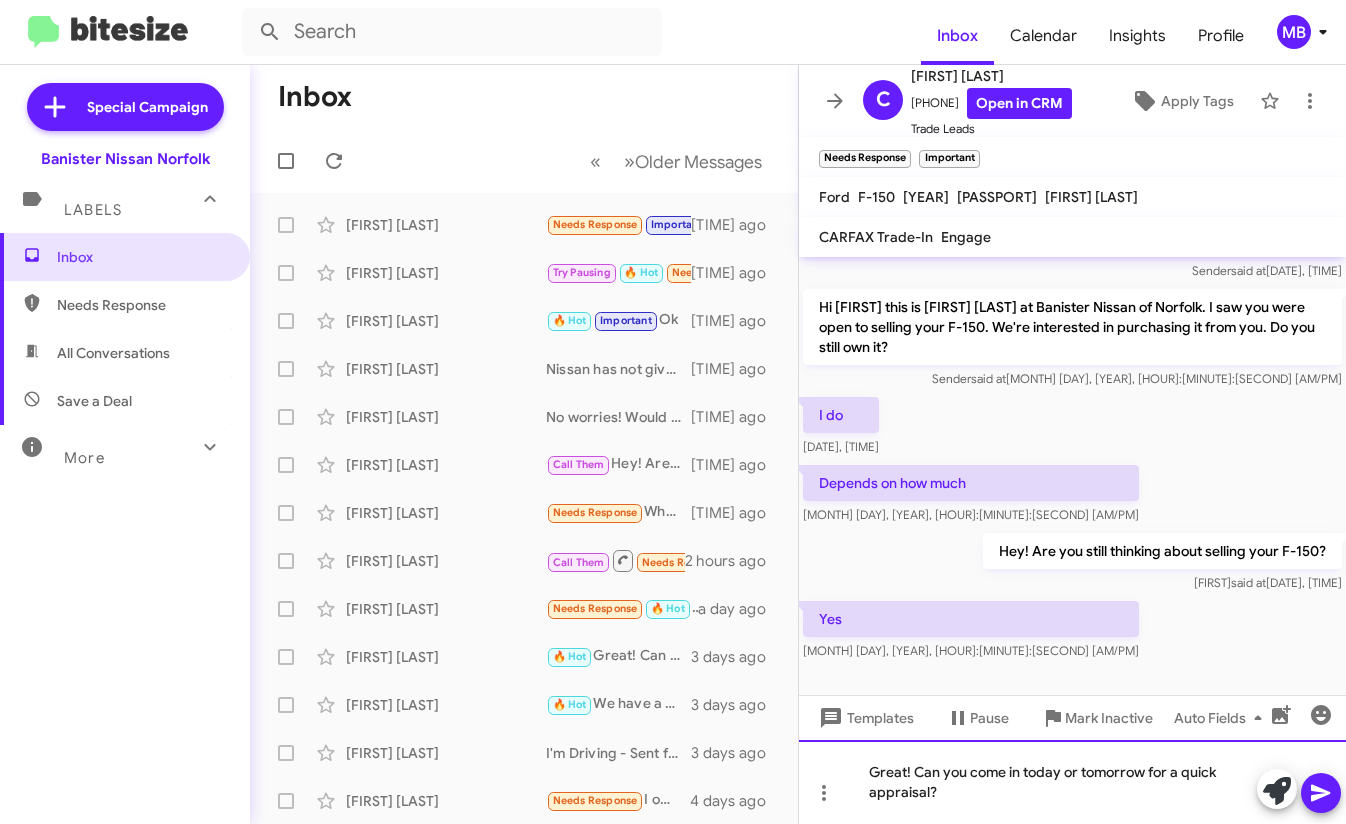 click on "Great! Can you come in today or tomorrow for a quick appraisal?" 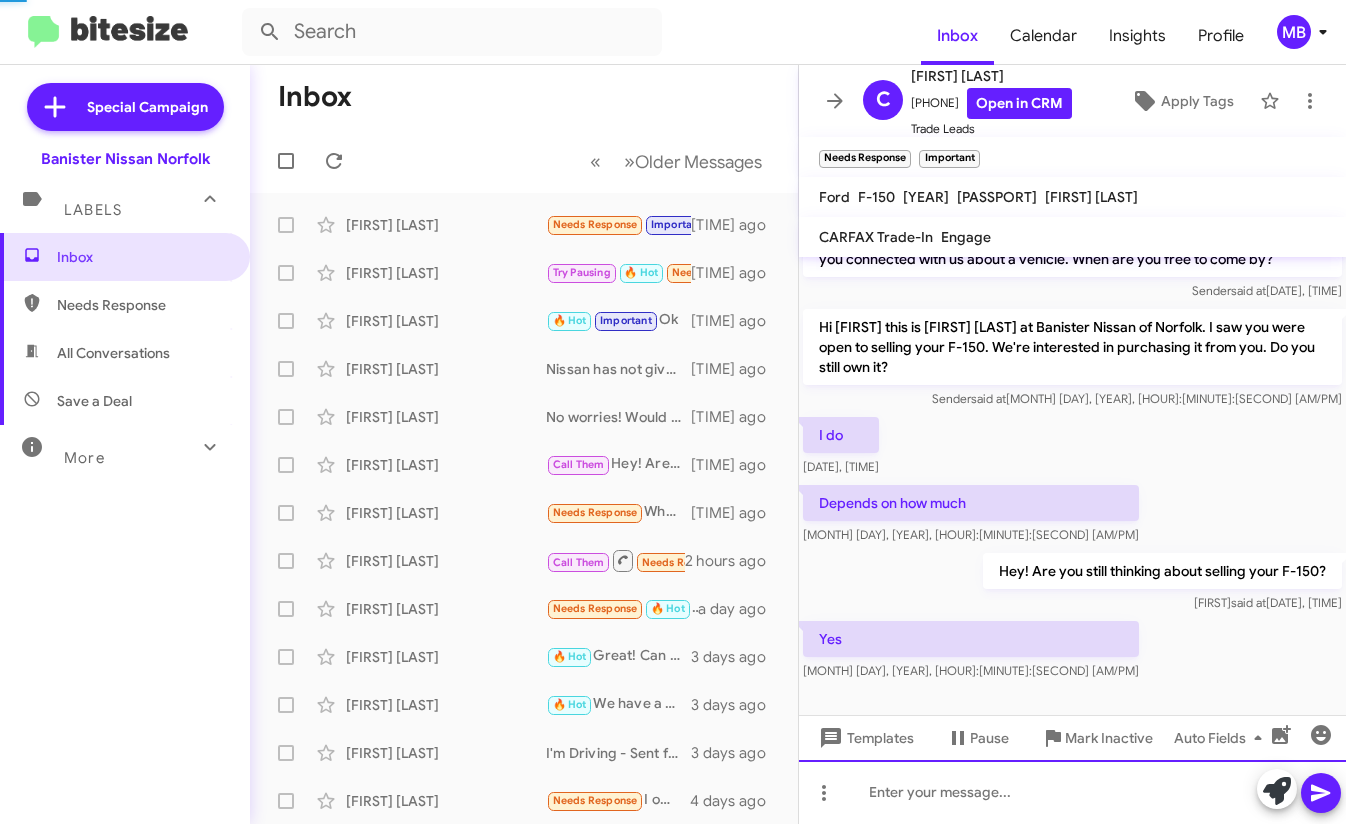 scroll, scrollTop: 132, scrollLeft: 0, axis: vertical 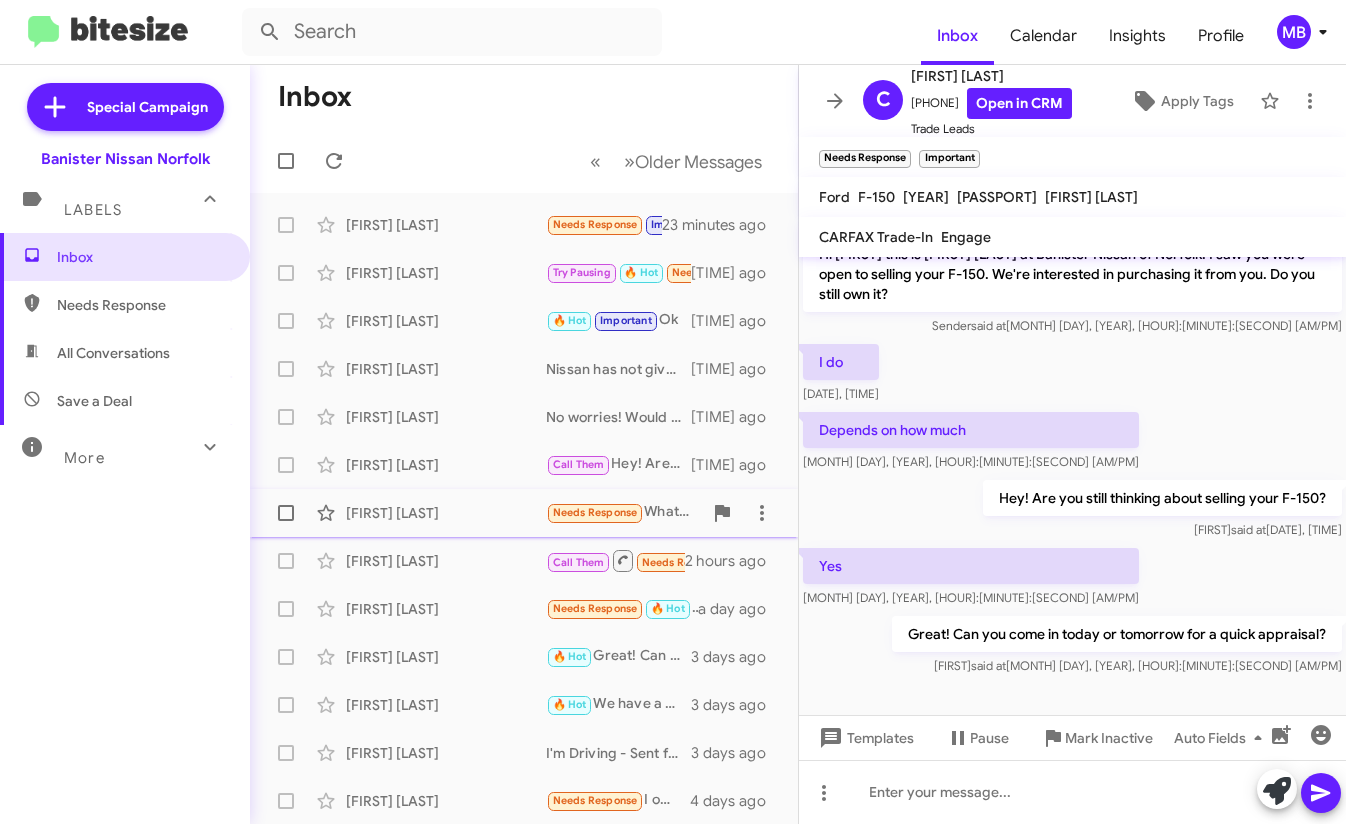 click on "[FIRST] [LAST]" 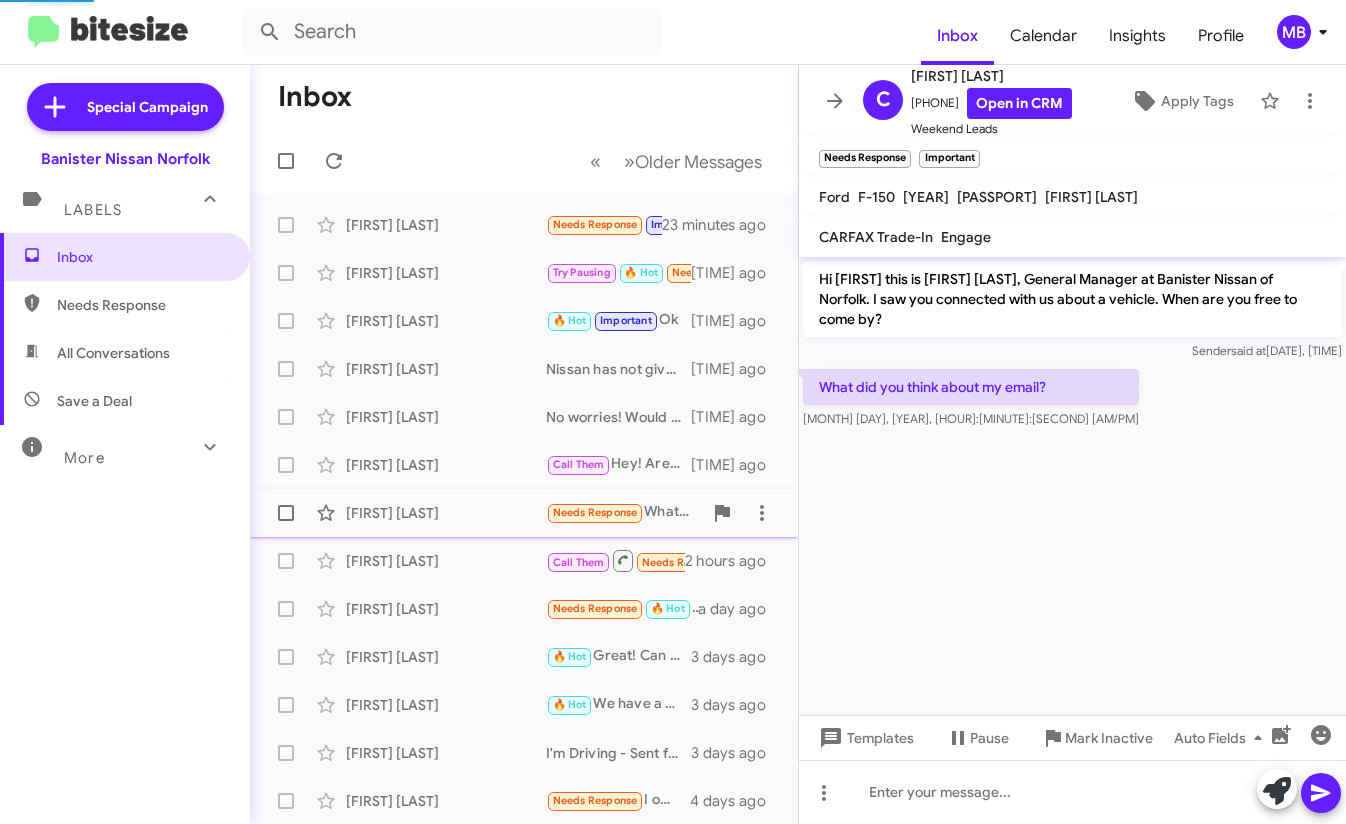 scroll, scrollTop: 0, scrollLeft: 0, axis: both 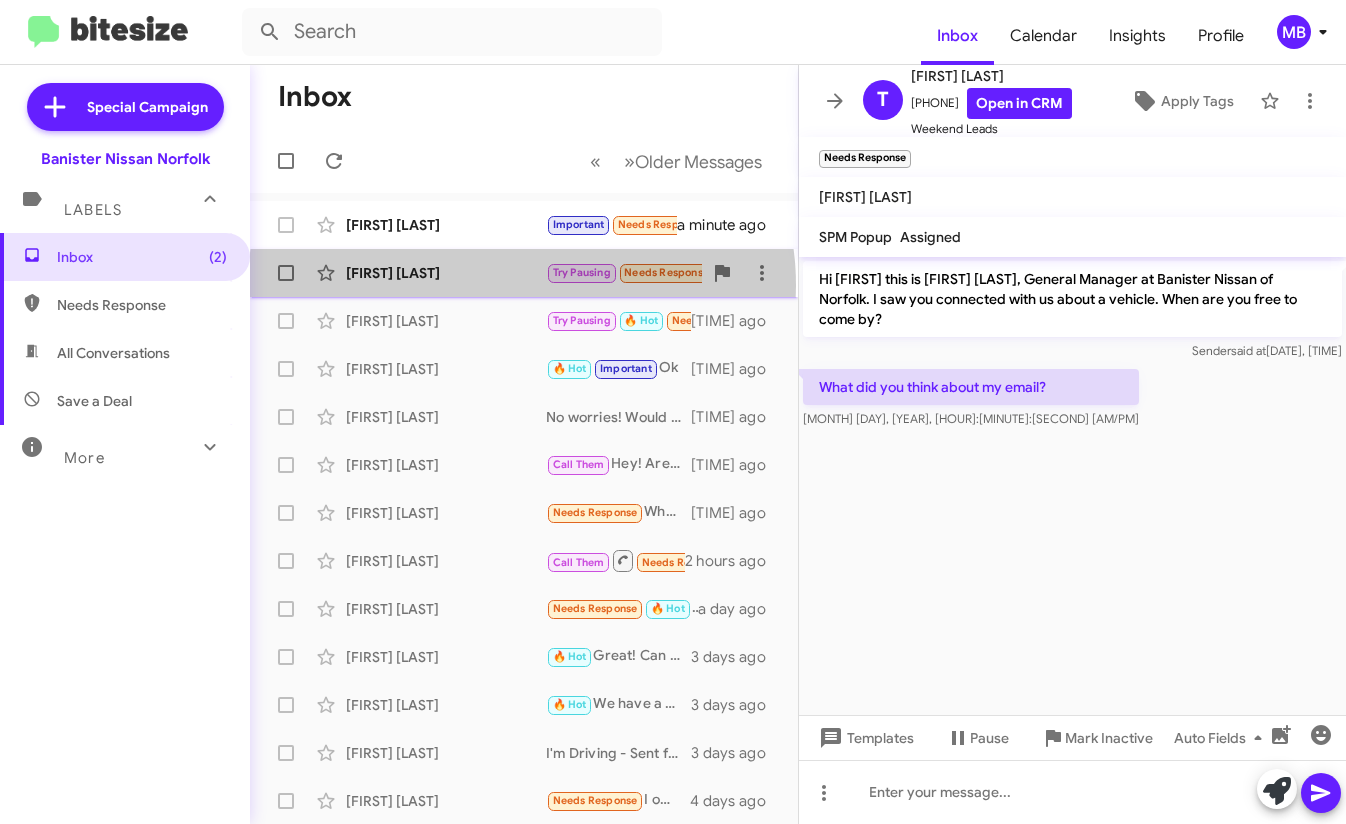 click on "[FIRST] [LAST] Try Pausing Needs Response Yes we'll let you know [TIME] ago" 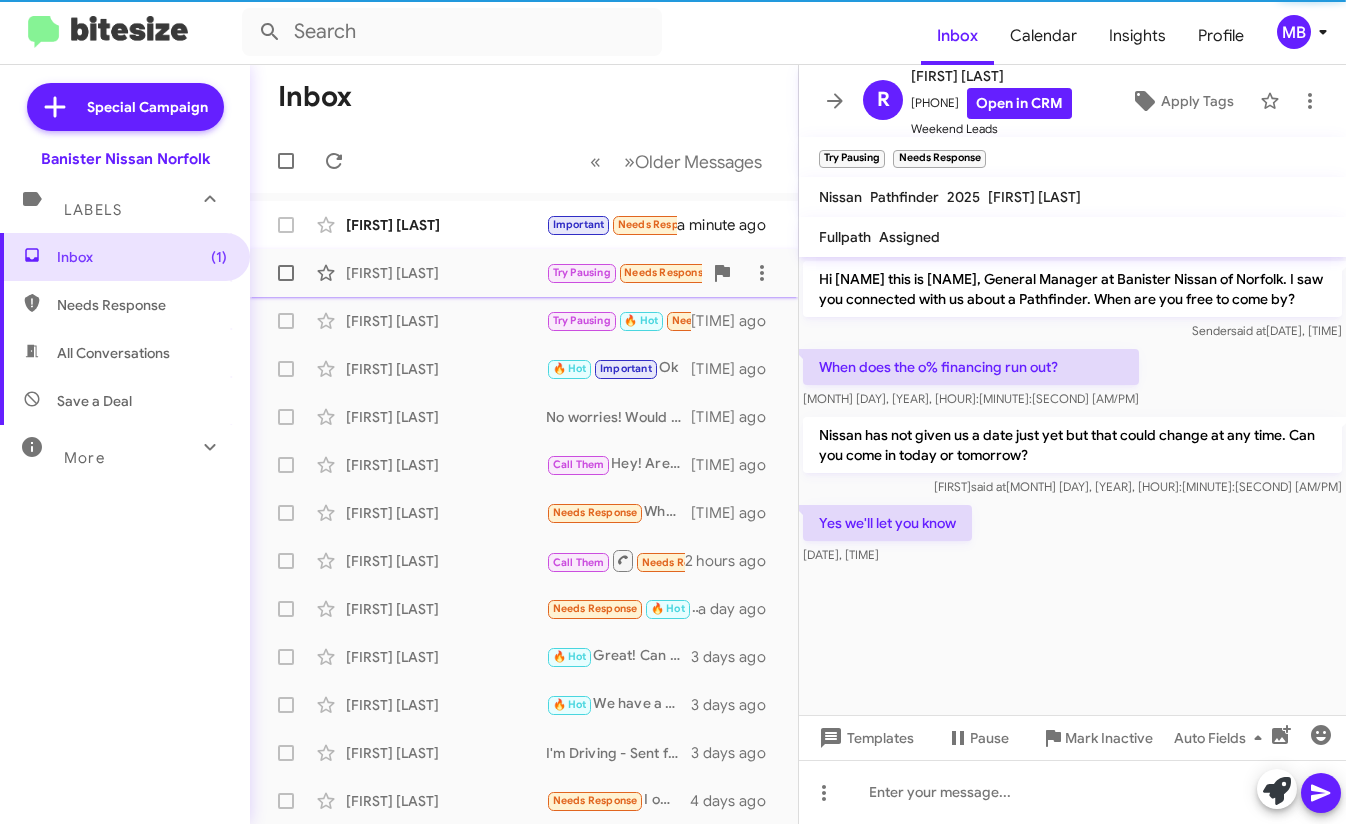 click on "[FIRST] [LAST] Try Pausing Needs Response Yes we'll let you know [TIME] ago" 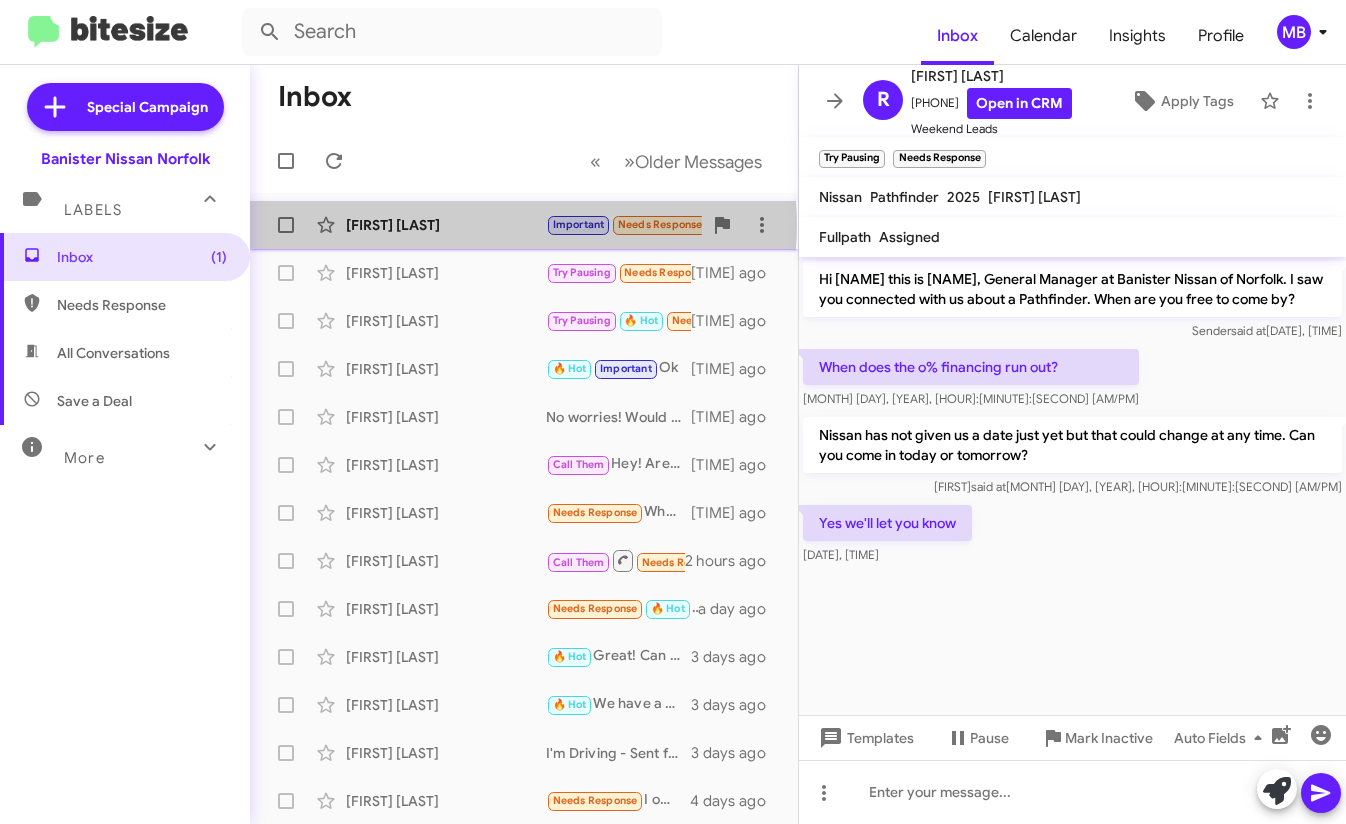 click on "[FIRST] [LAST]" 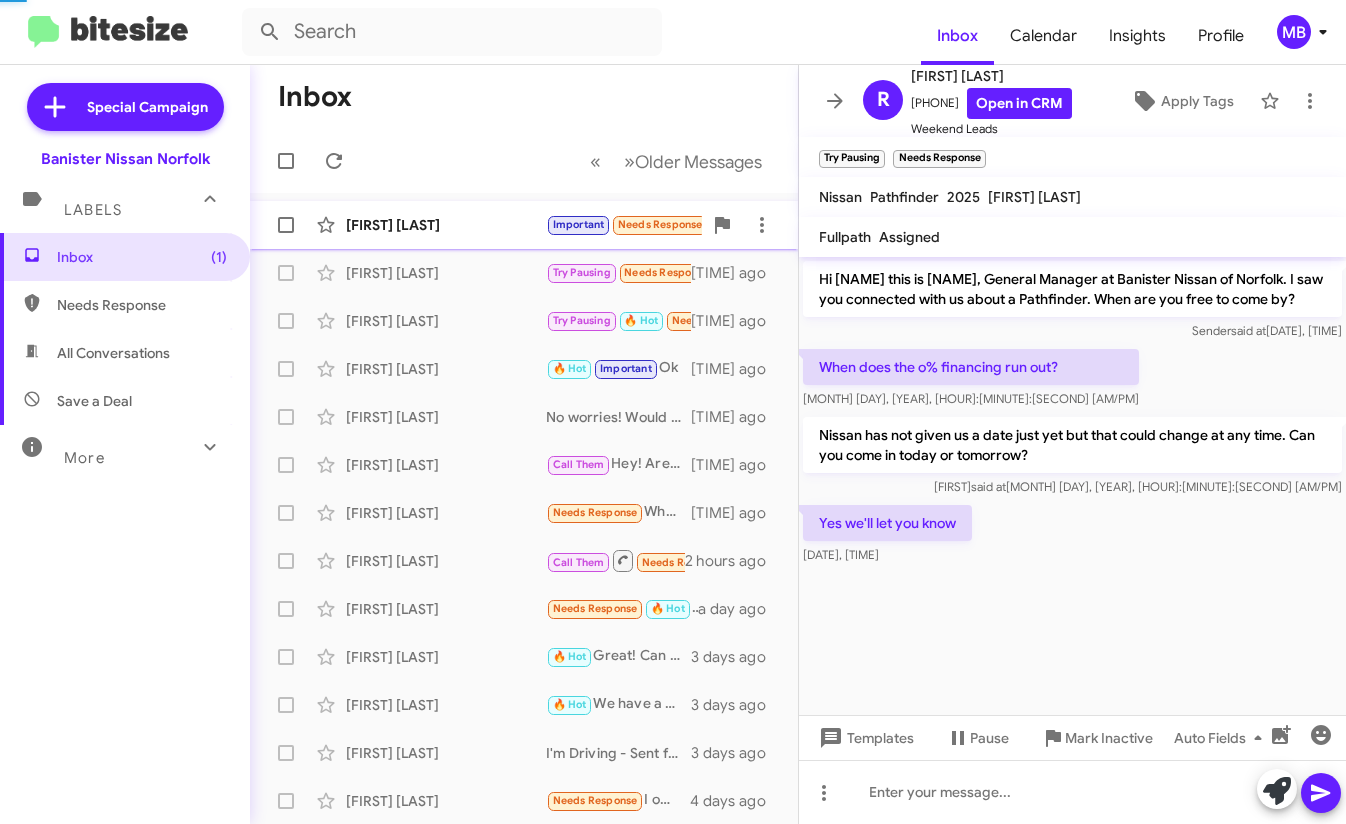 scroll, scrollTop: 278, scrollLeft: 0, axis: vertical 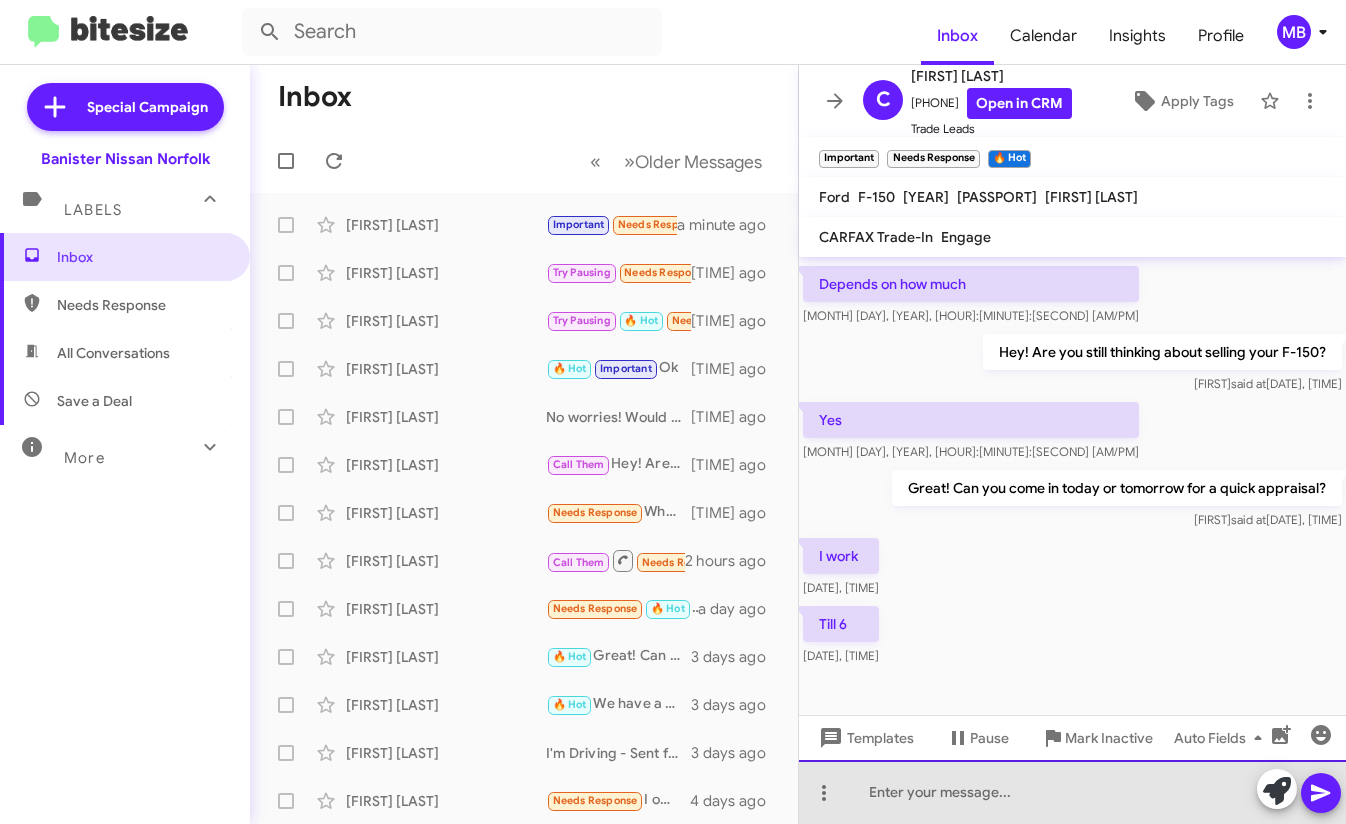 click 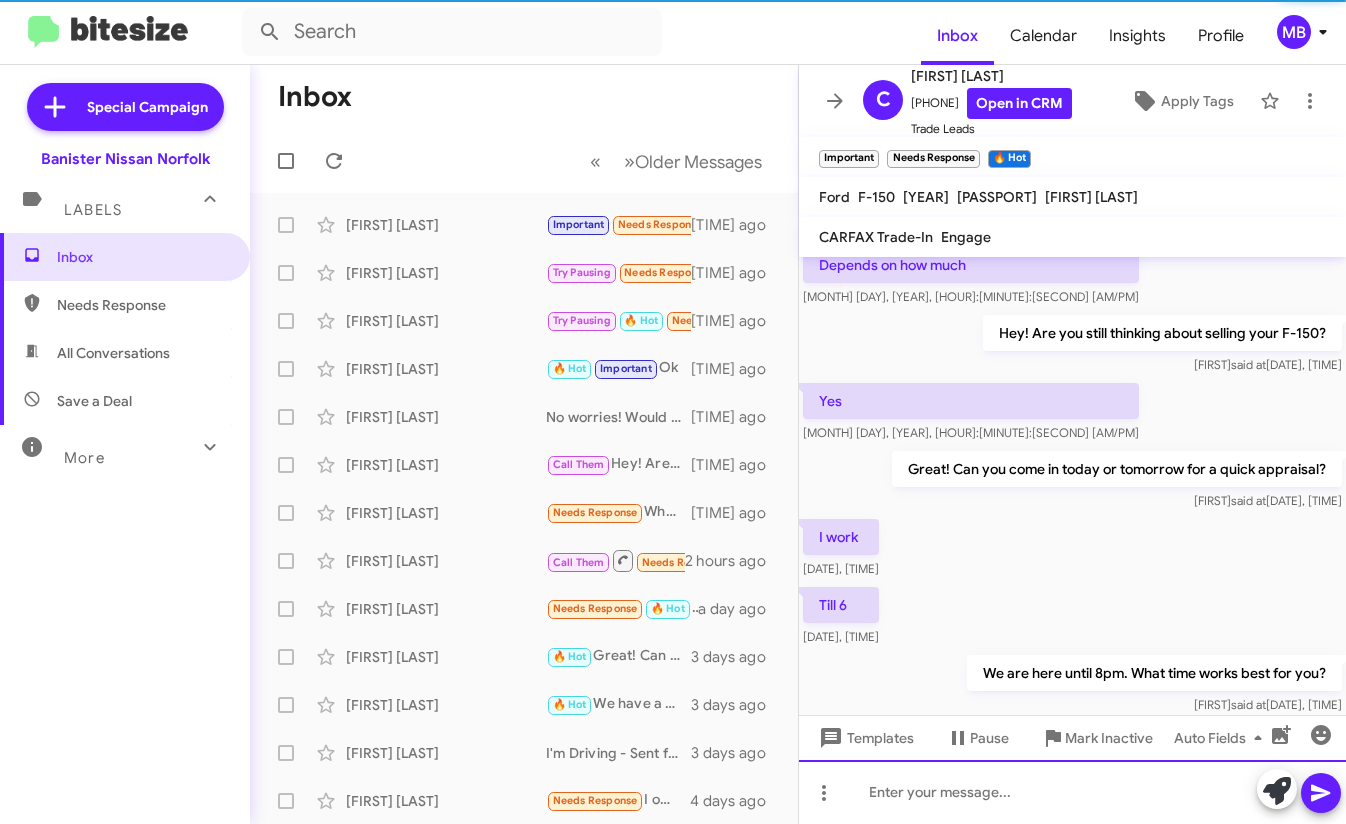 scroll, scrollTop: 0, scrollLeft: 0, axis: both 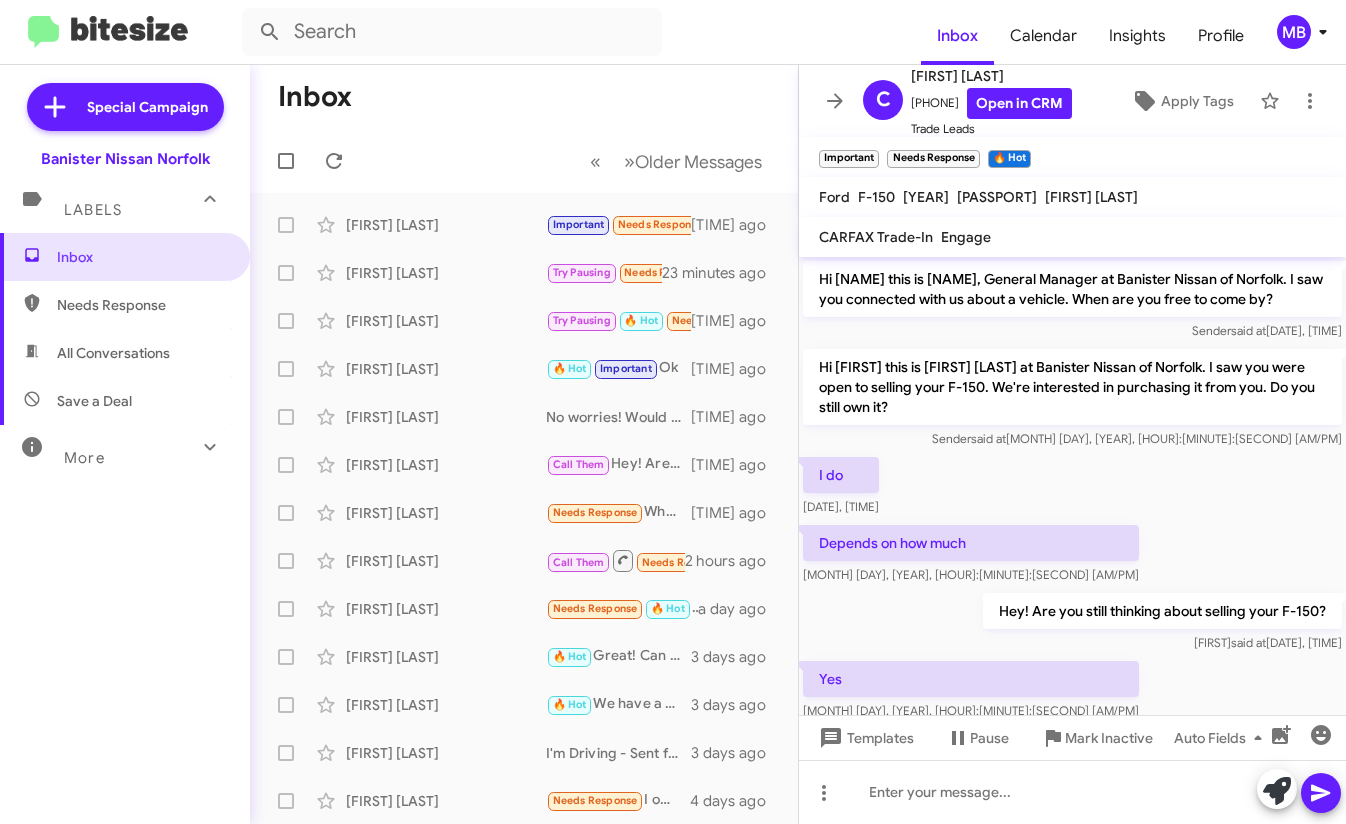 click on "Inbox" 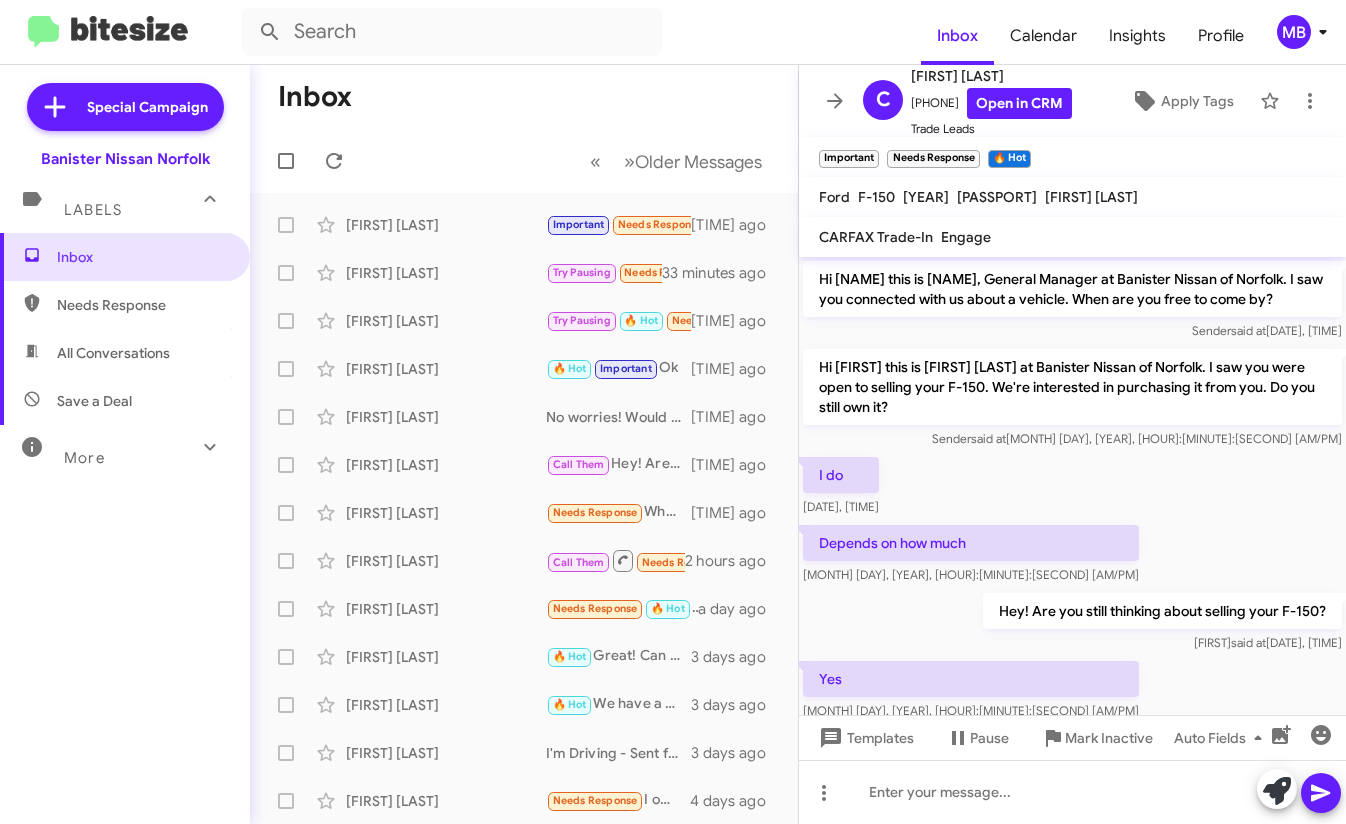 click on "Inbox" 